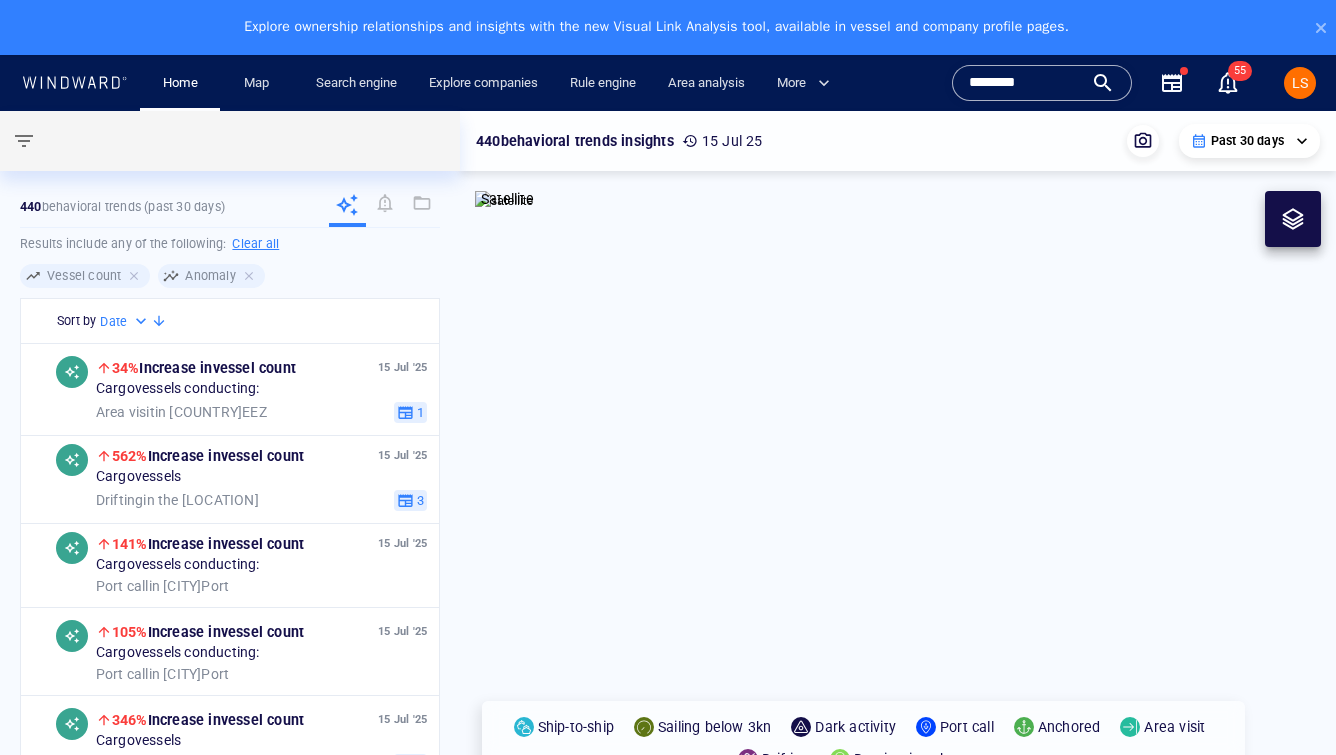 scroll, scrollTop: 55, scrollLeft: 0, axis: vertical 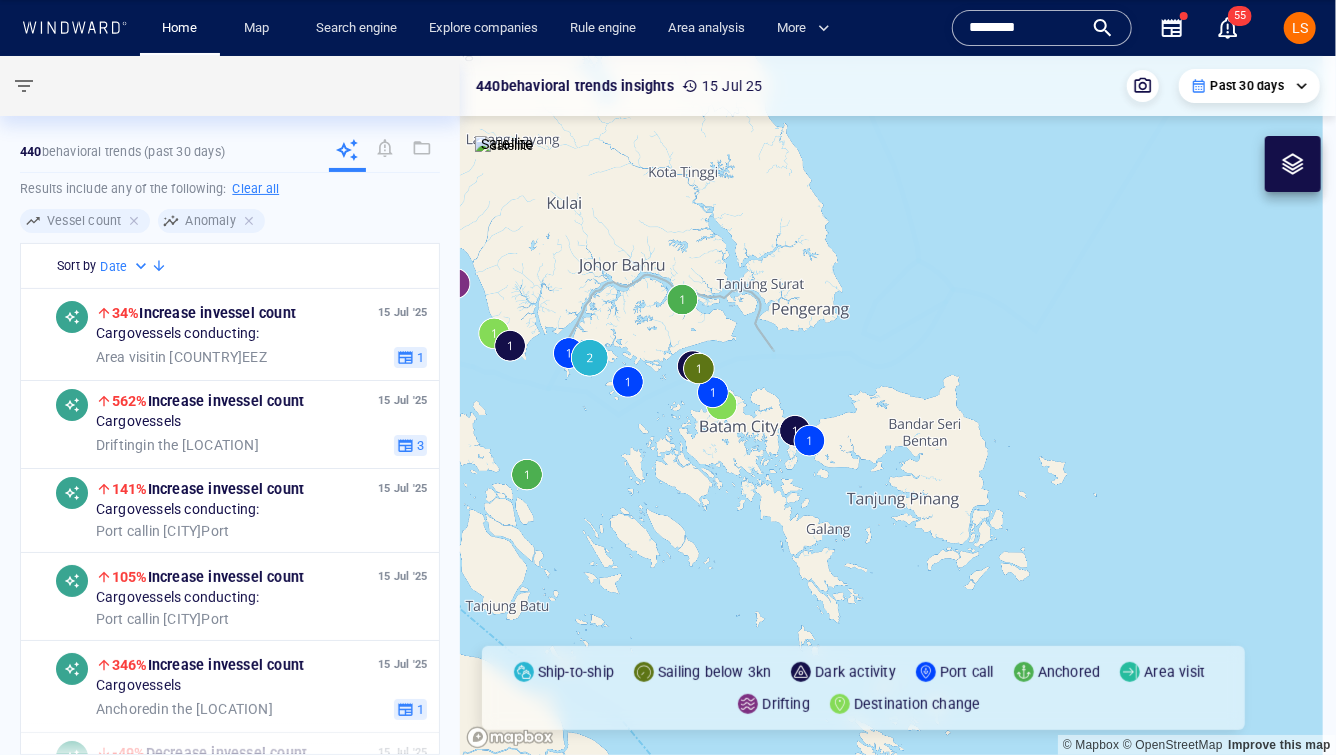 click on "********" at bounding box center [1026, 28] 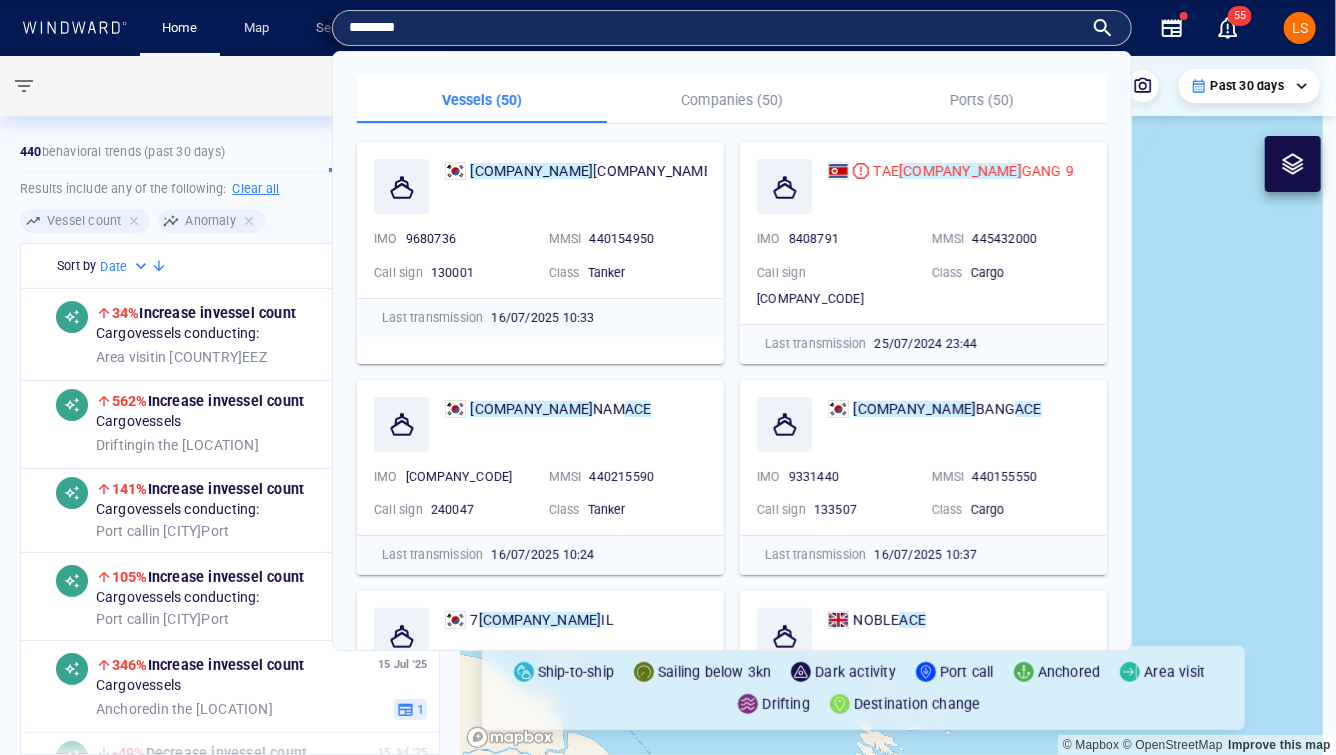 click on "********" at bounding box center [716, 28] 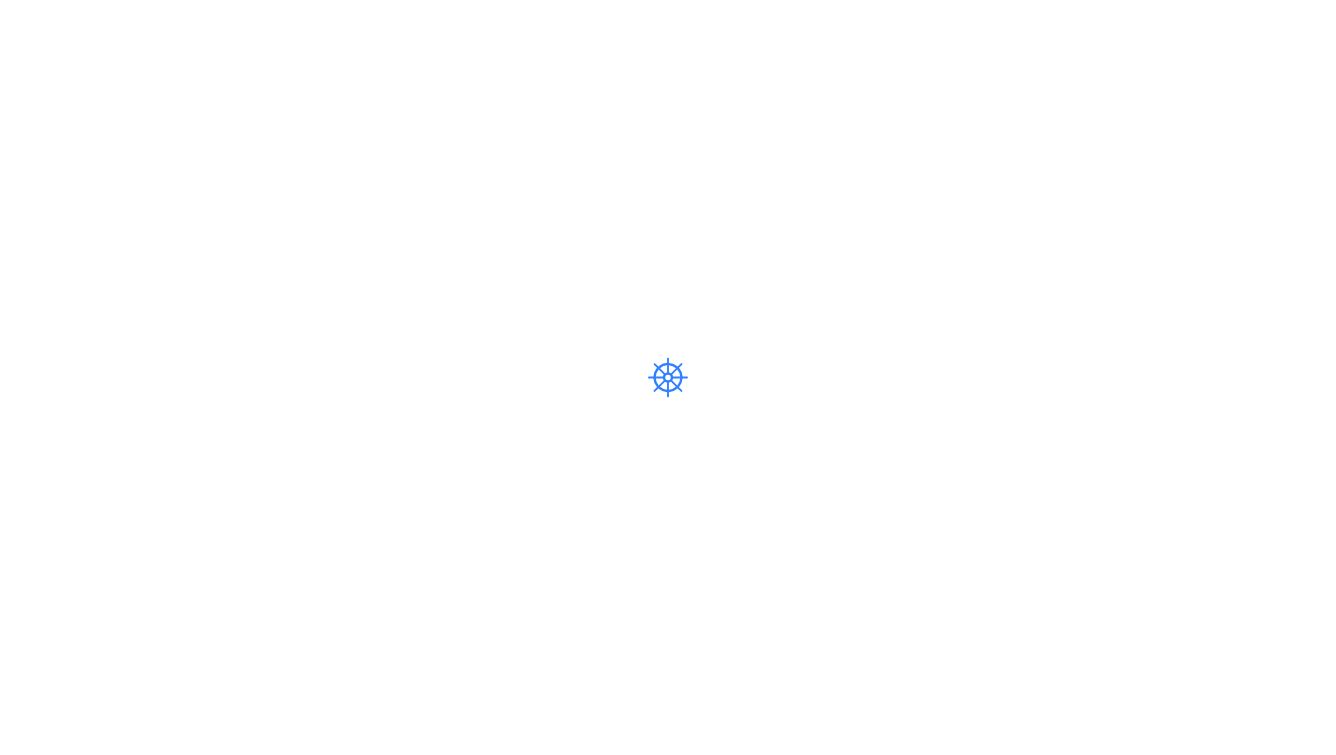 scroll, scrollTop: 0, scrollLeft: 0, axis: both 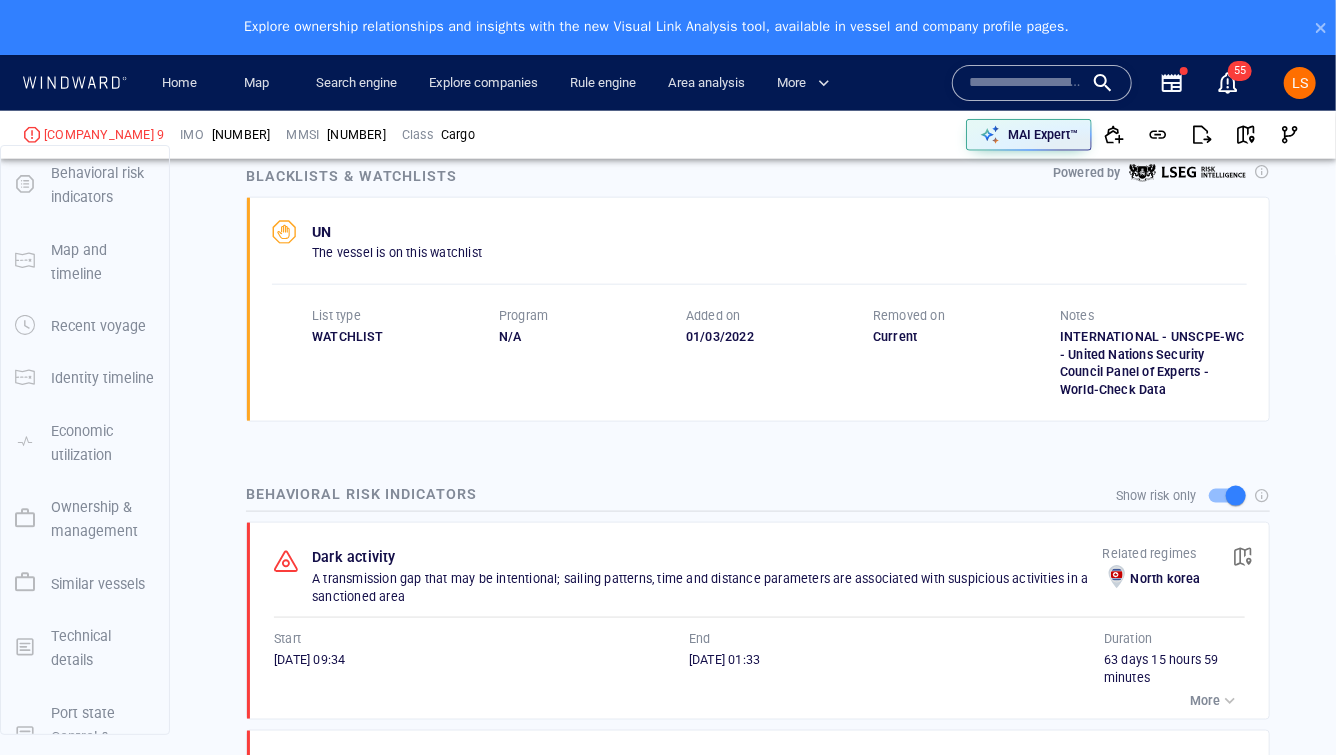 click on "UN The vessel is on this watchlist List type WATCHLIST Program N/A Added on 01/03/2022 Removed on Current Notes INTERNATIONAL - UNSCPE-WC - United Nations Security Council Panel of Experts - World-Check Data" at bounding box center (759, 310) 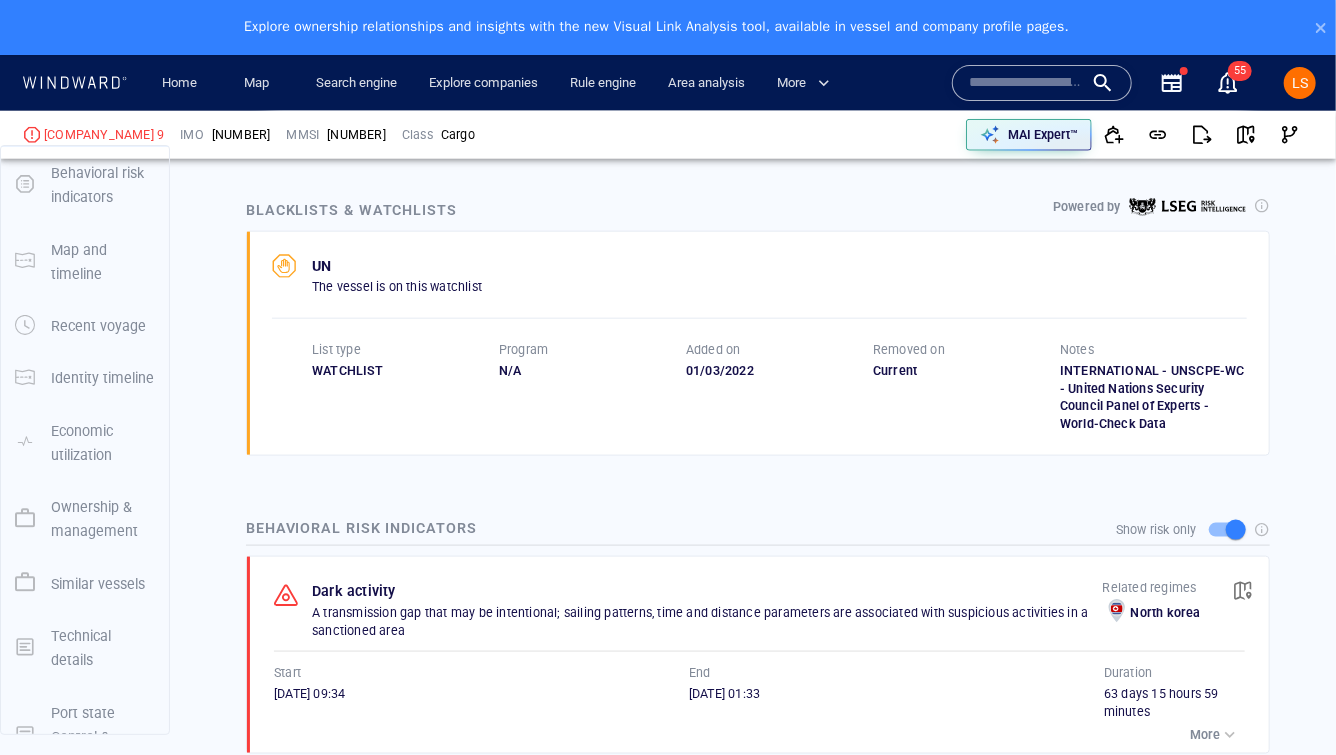 scroll, scrollTop: 1014, scrollLeft: 0, axis: vertical 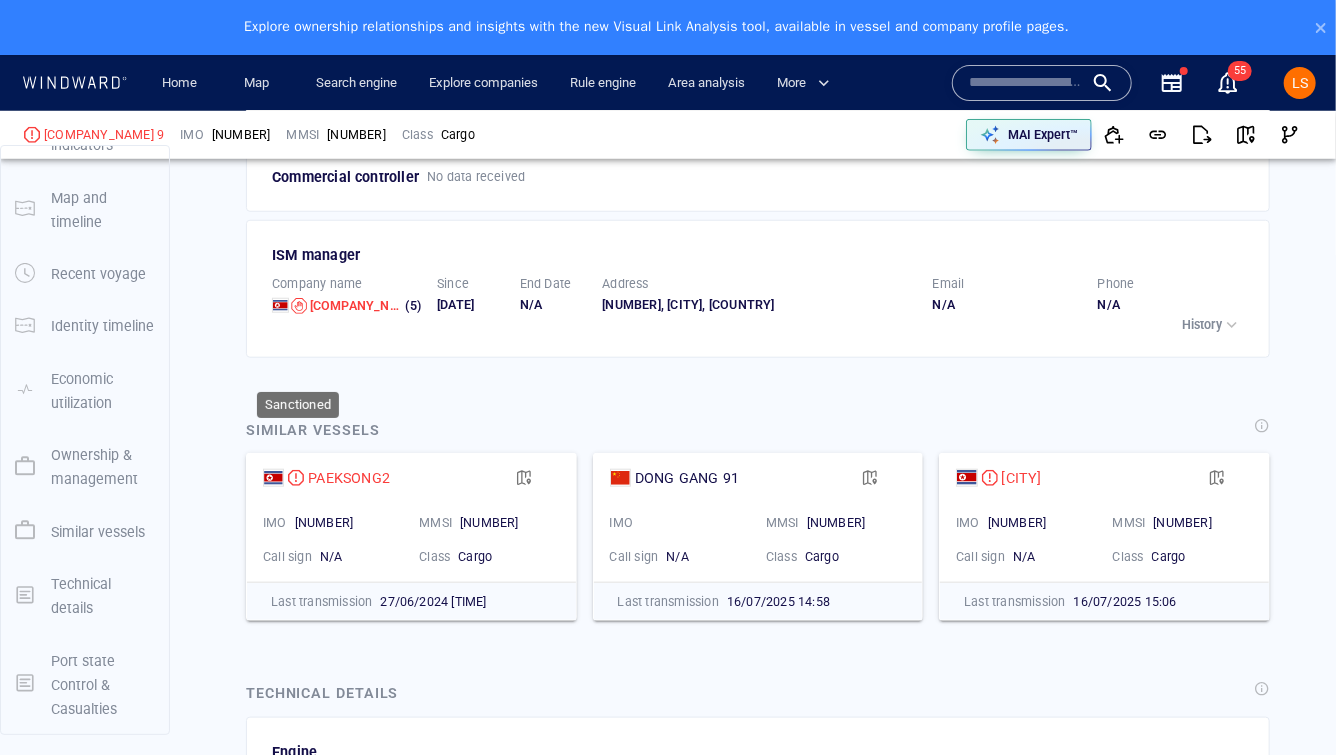 click at bounding box center (299, 306) 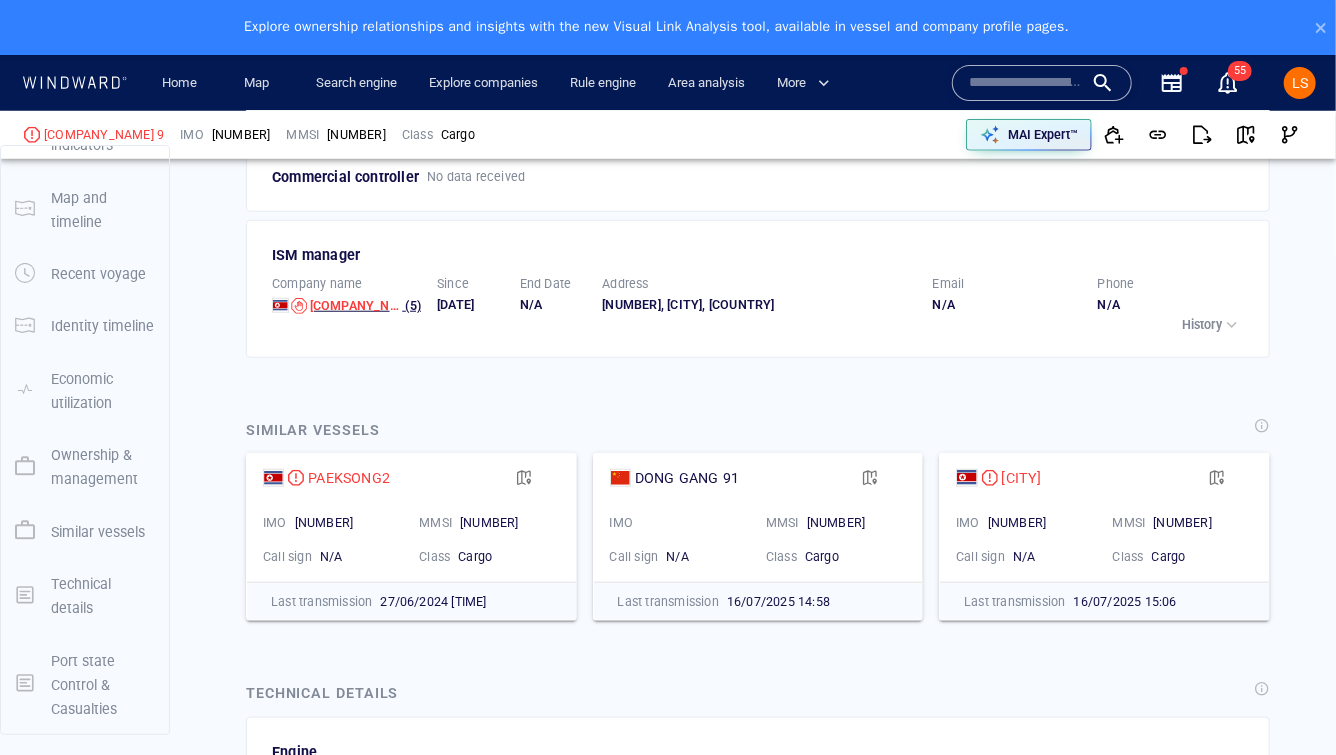 click on "Myohyang Taedonggang Shpg" at bounding box center (356, 306) 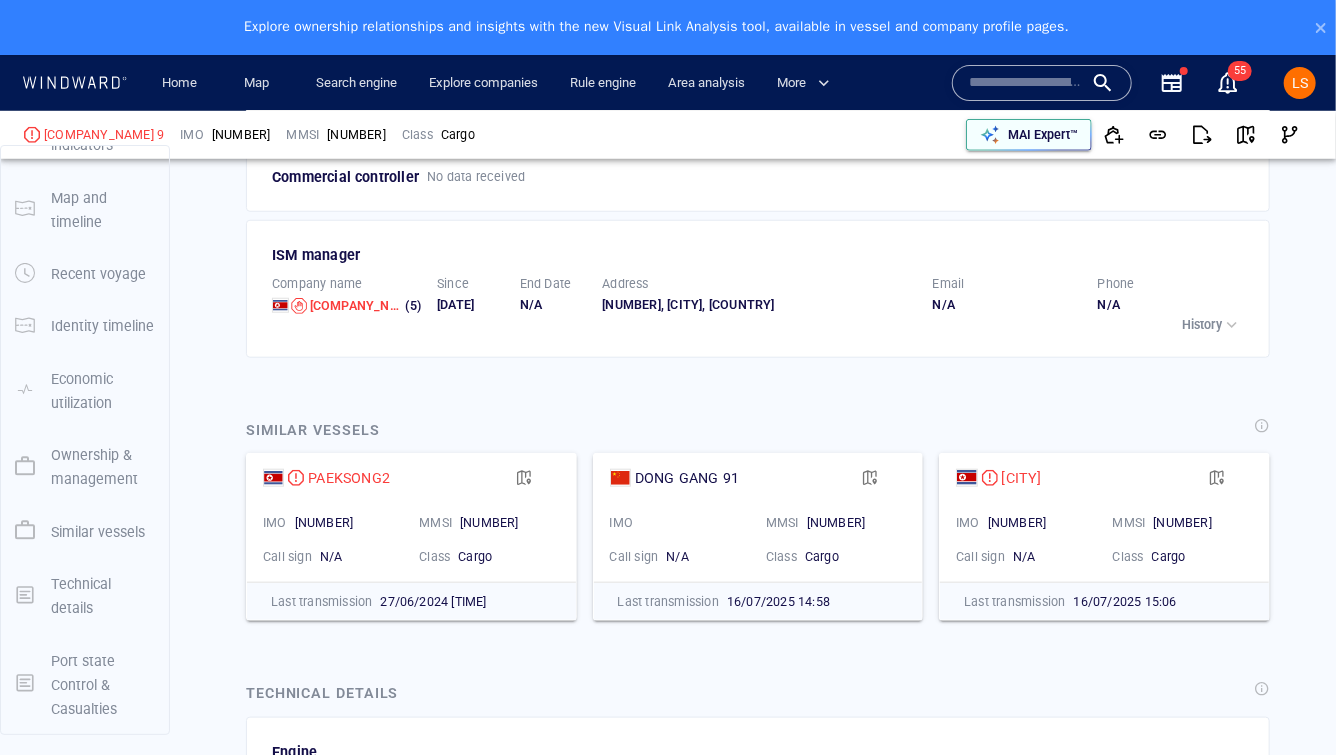 click on "MAI Expert™" at bounding box center [1043, 135] 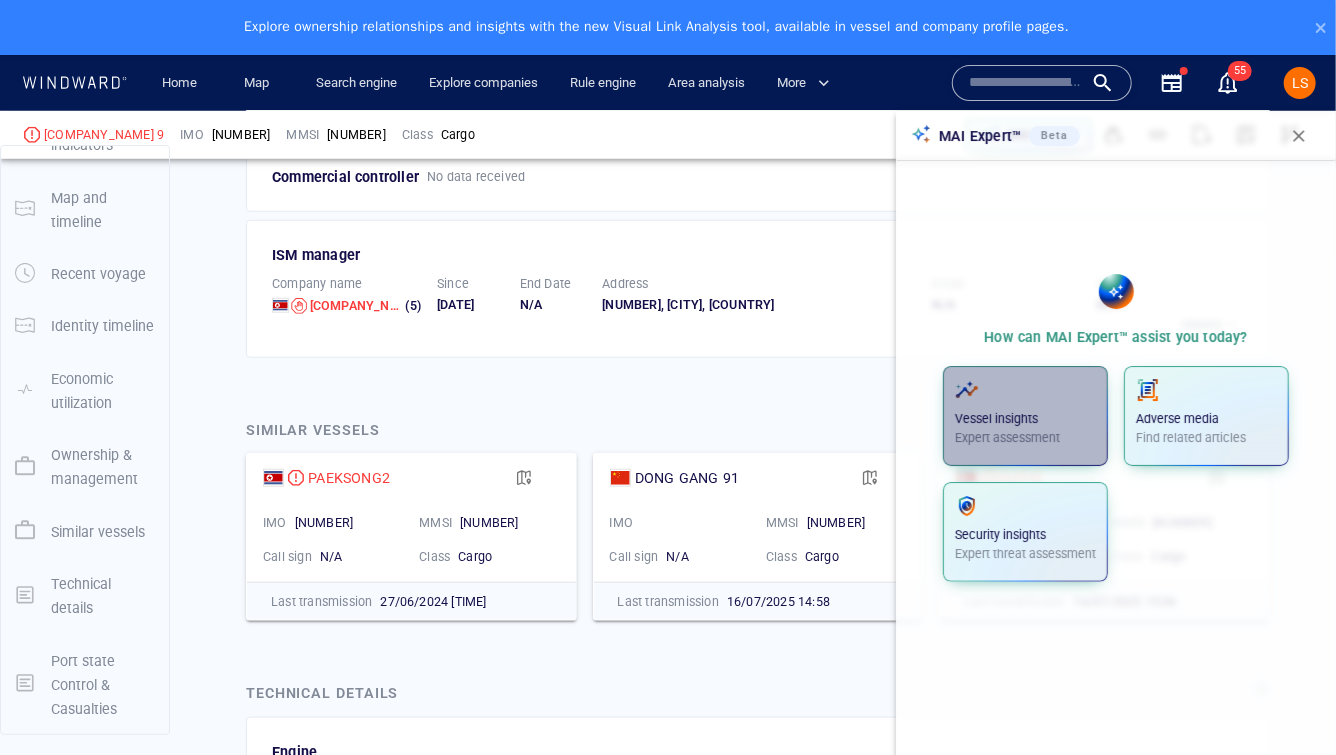 click on "Vessel insights Expert assessment" at bounding box center [1025, 416] 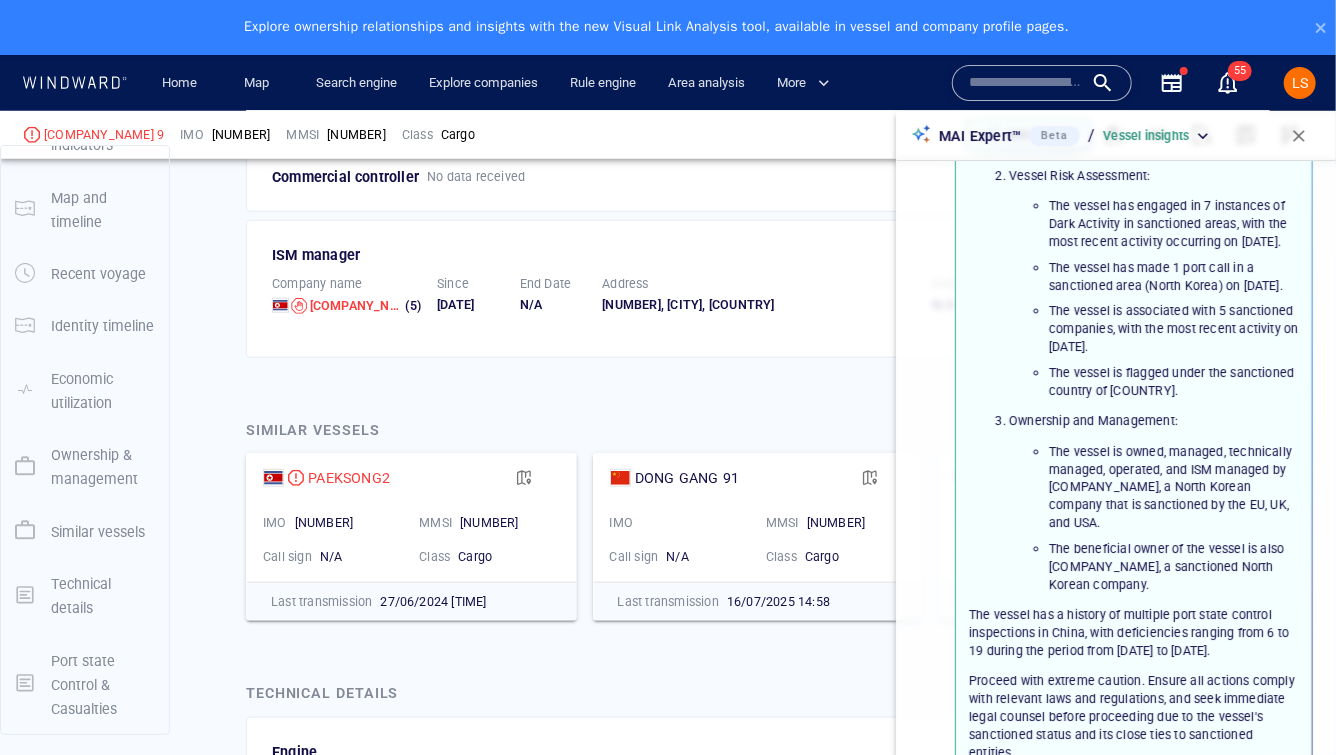 scroll, scrollTop: 404, scrollLeft: 0, axis: vertical 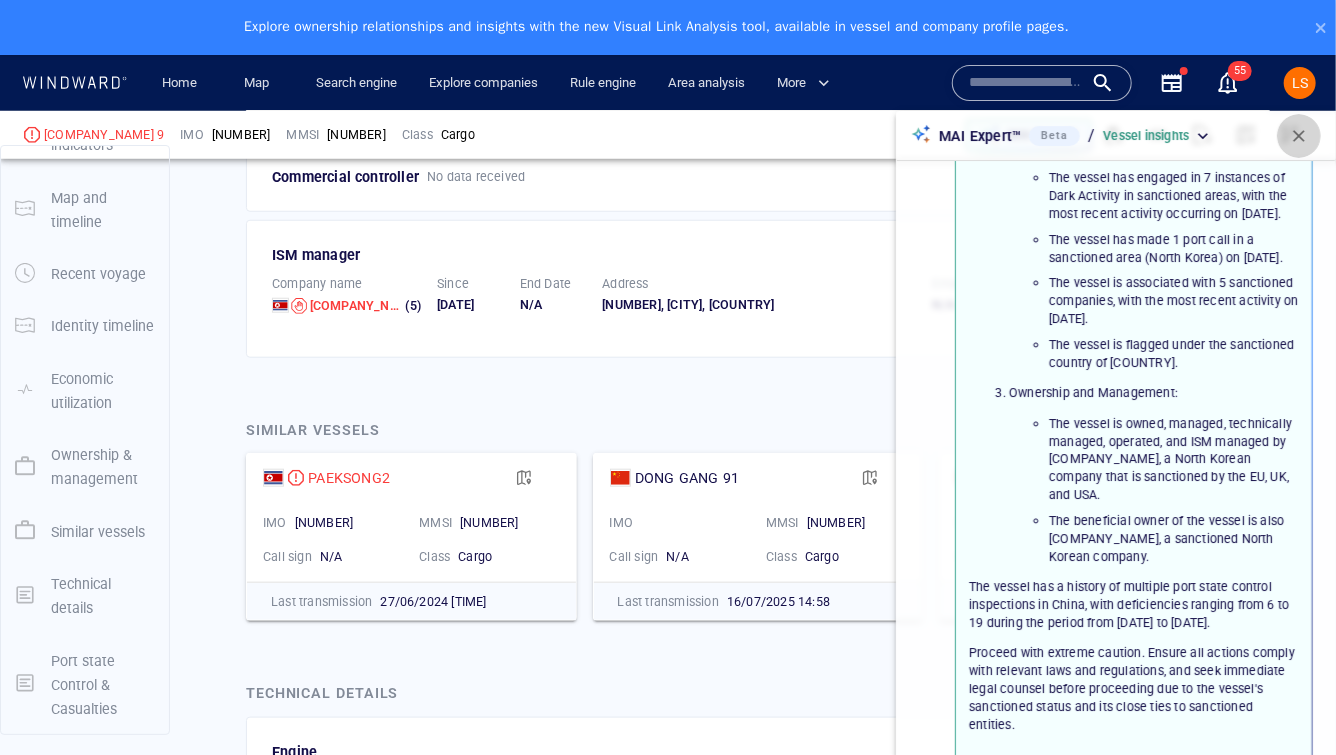 click at bounding box center [1299, 136] 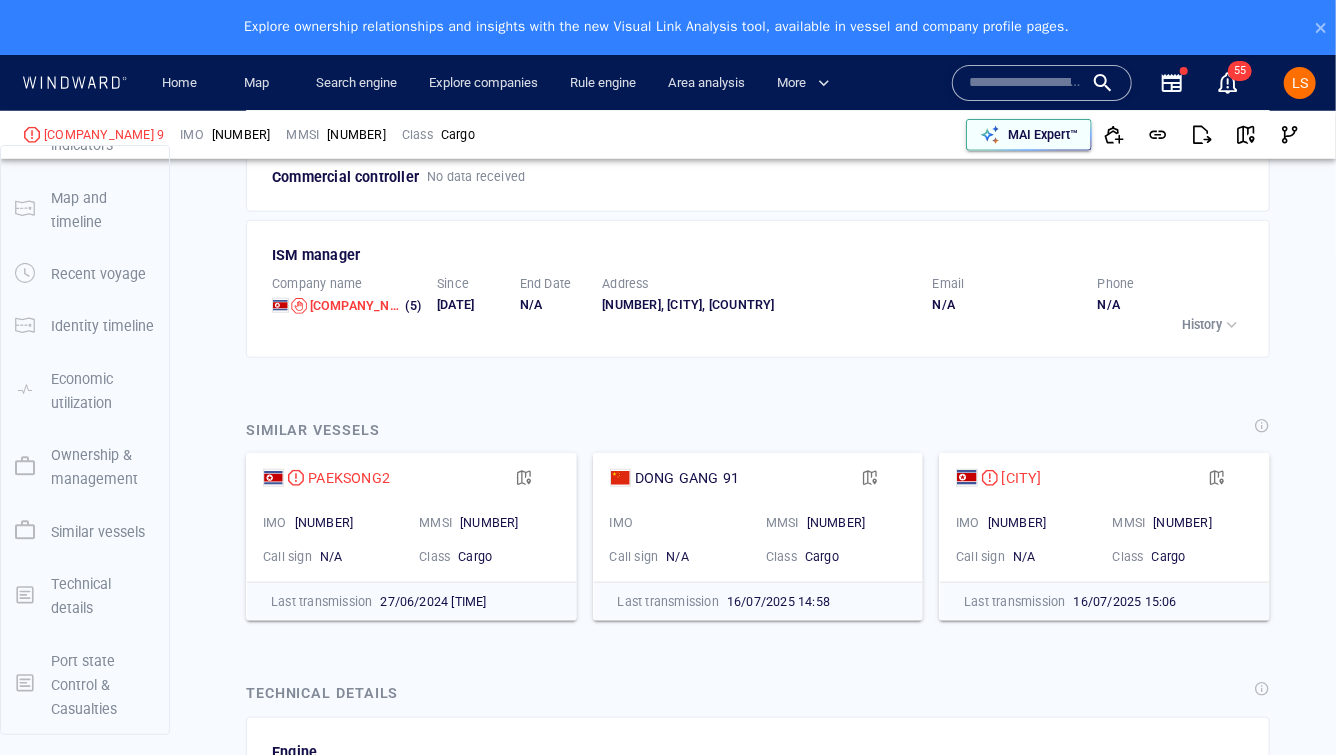 click on "MAI Expert™" at bounding box center [1043, 135] 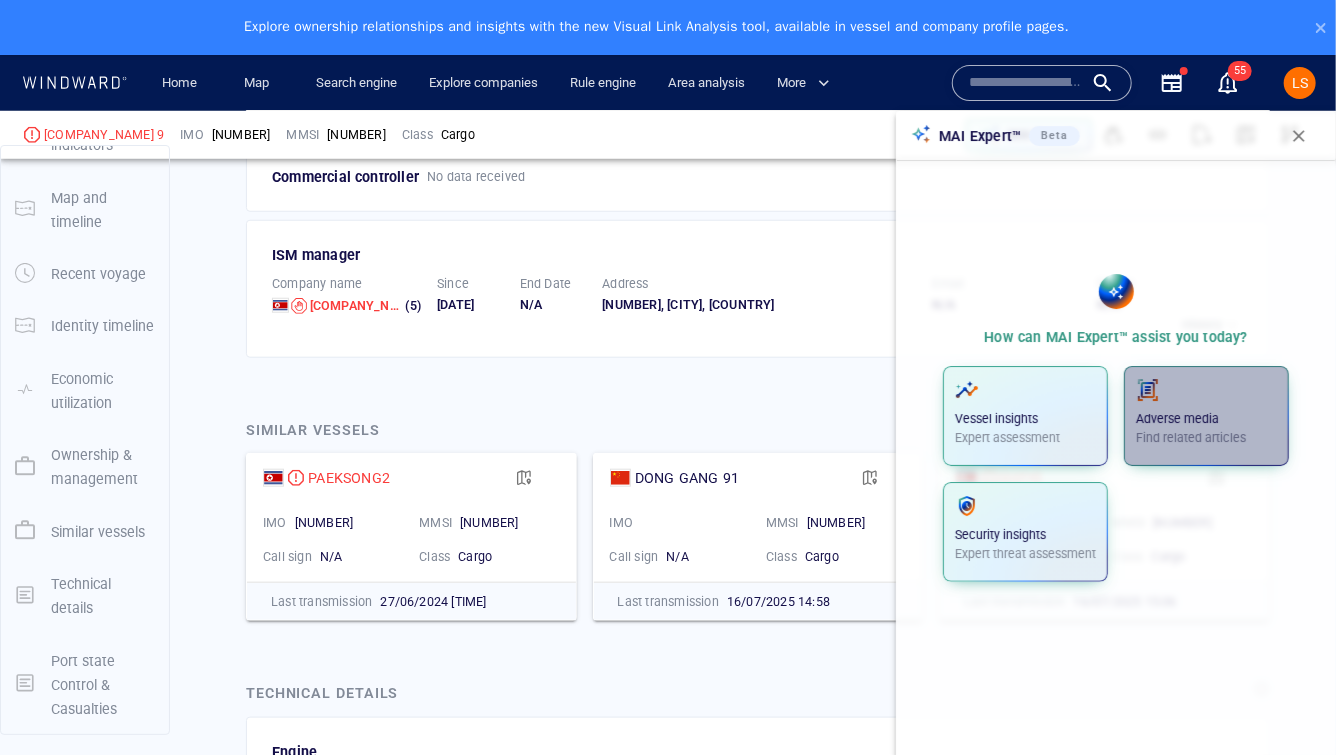 click on "Find related articles" at bounding box center [1206, 438] 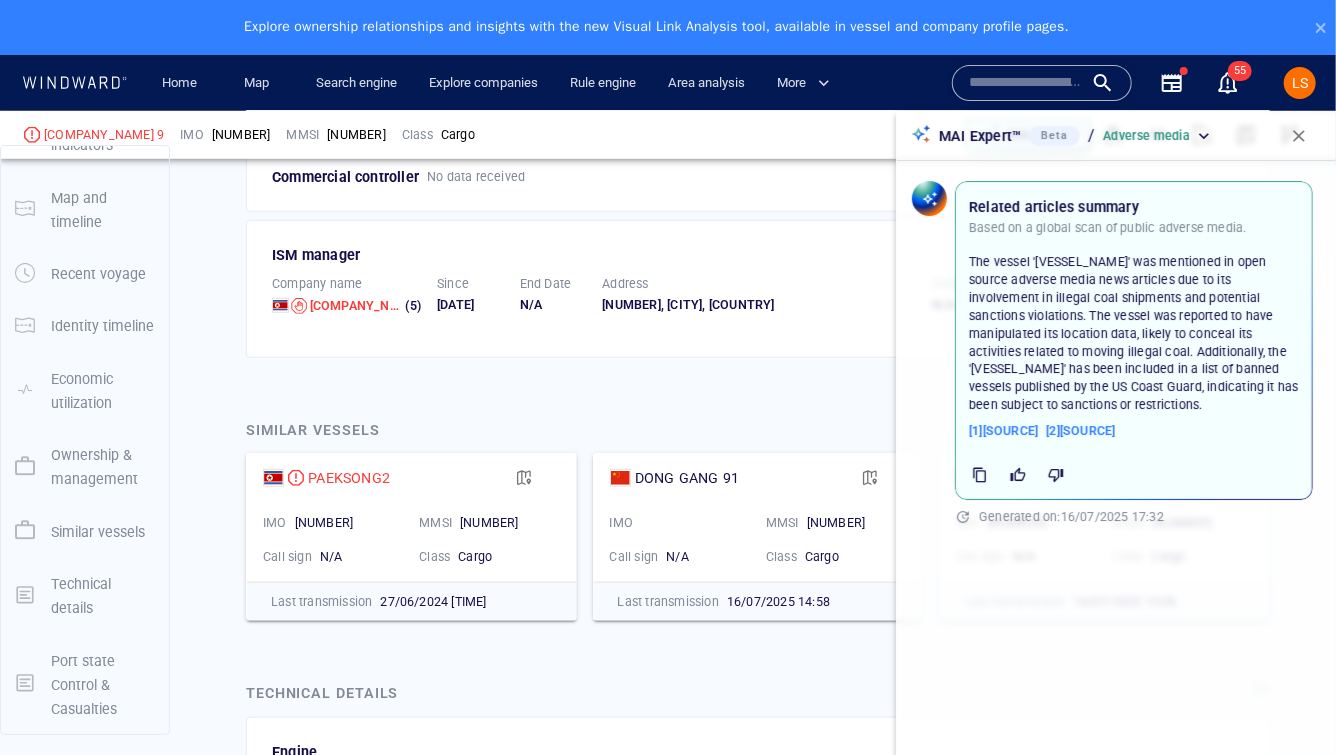 click at bounding box center [1299, 136] 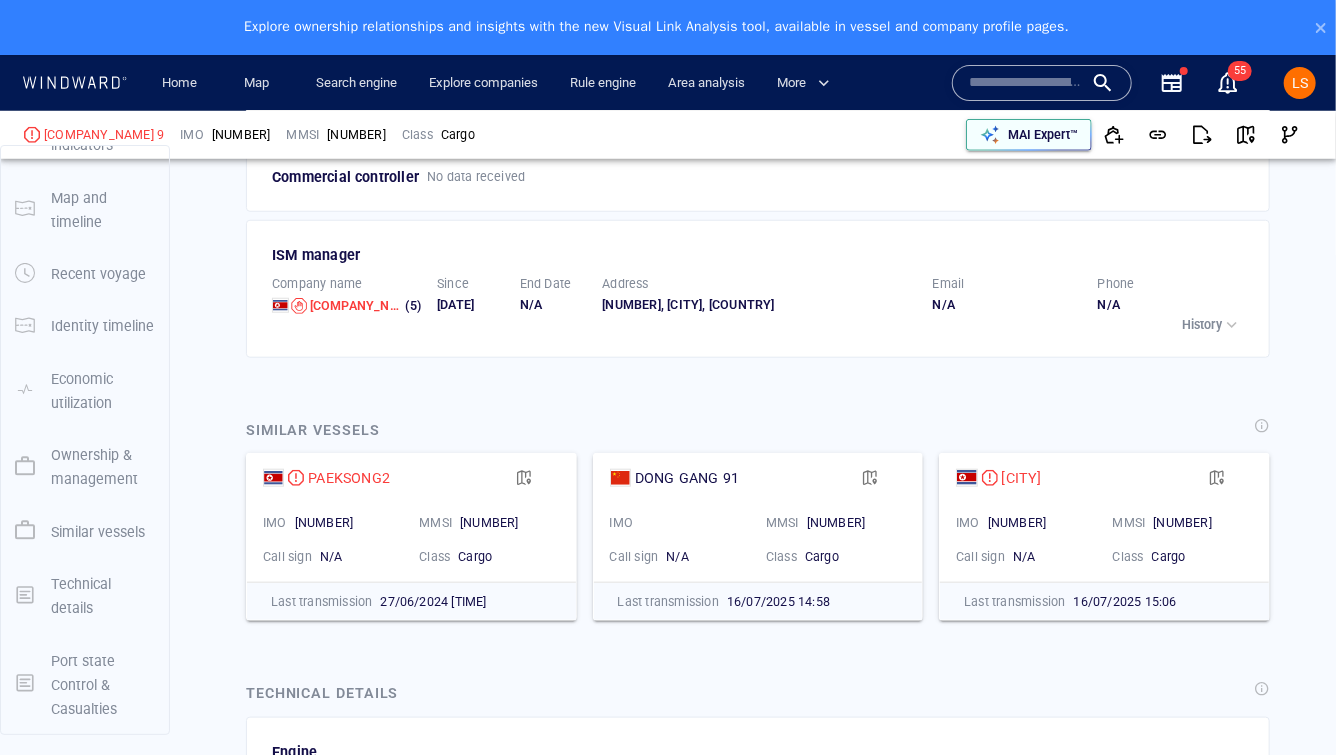 click on "MAI Expert™" at bounding box center (1043, 135) 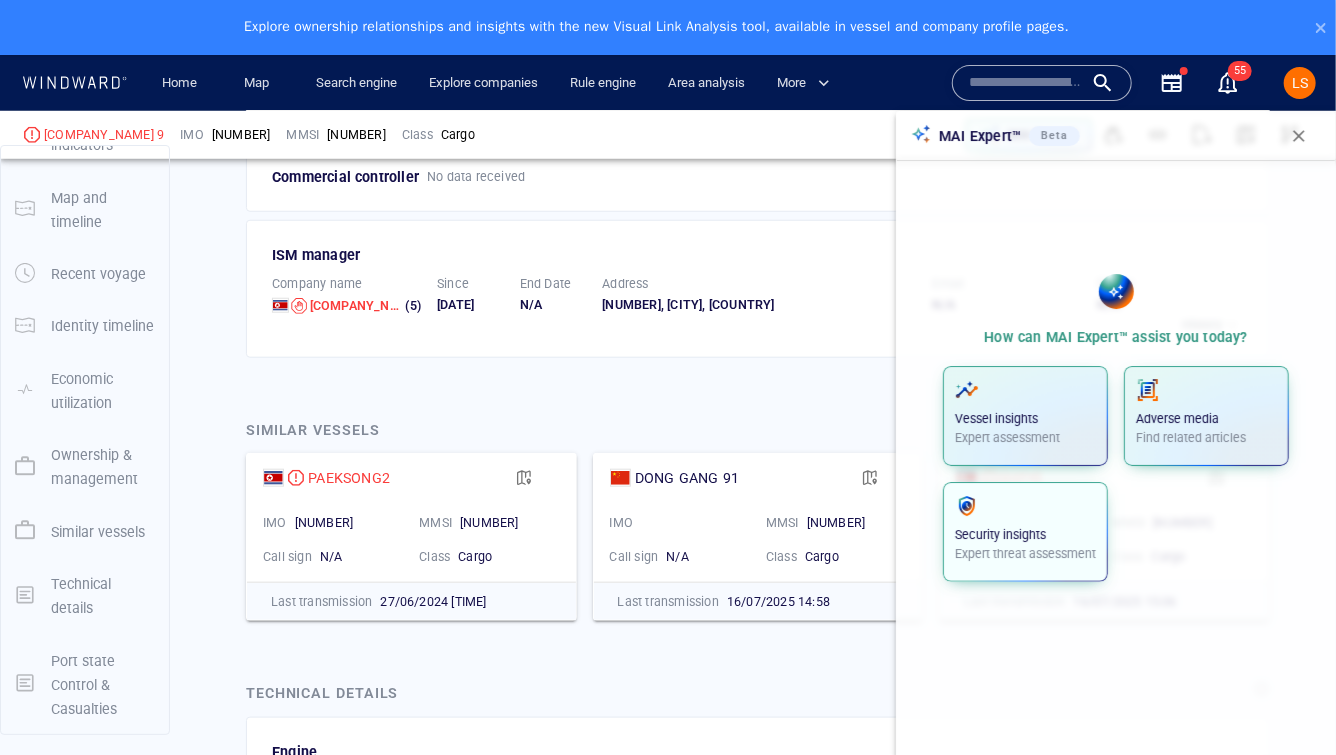 click on "Expert threat assessment" at bounding box center [1025, 554] 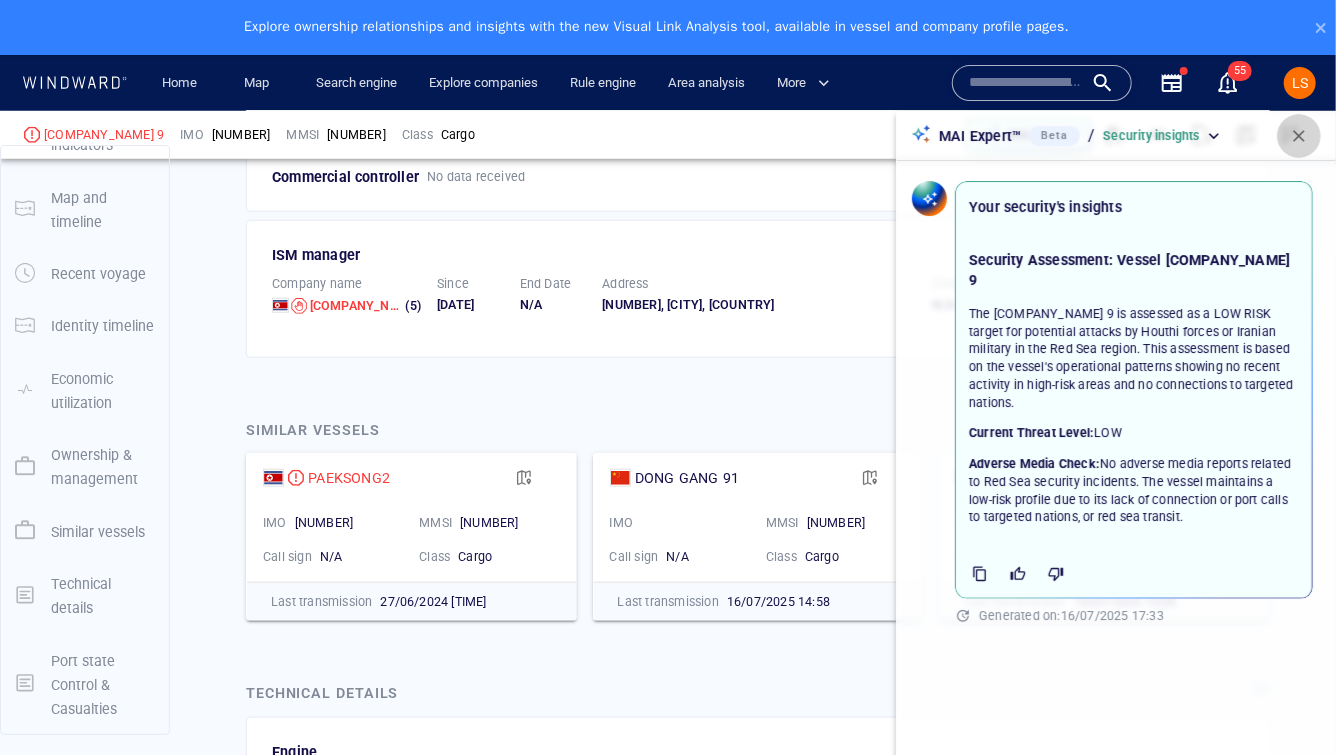 click at bounding box center [1299, 136] 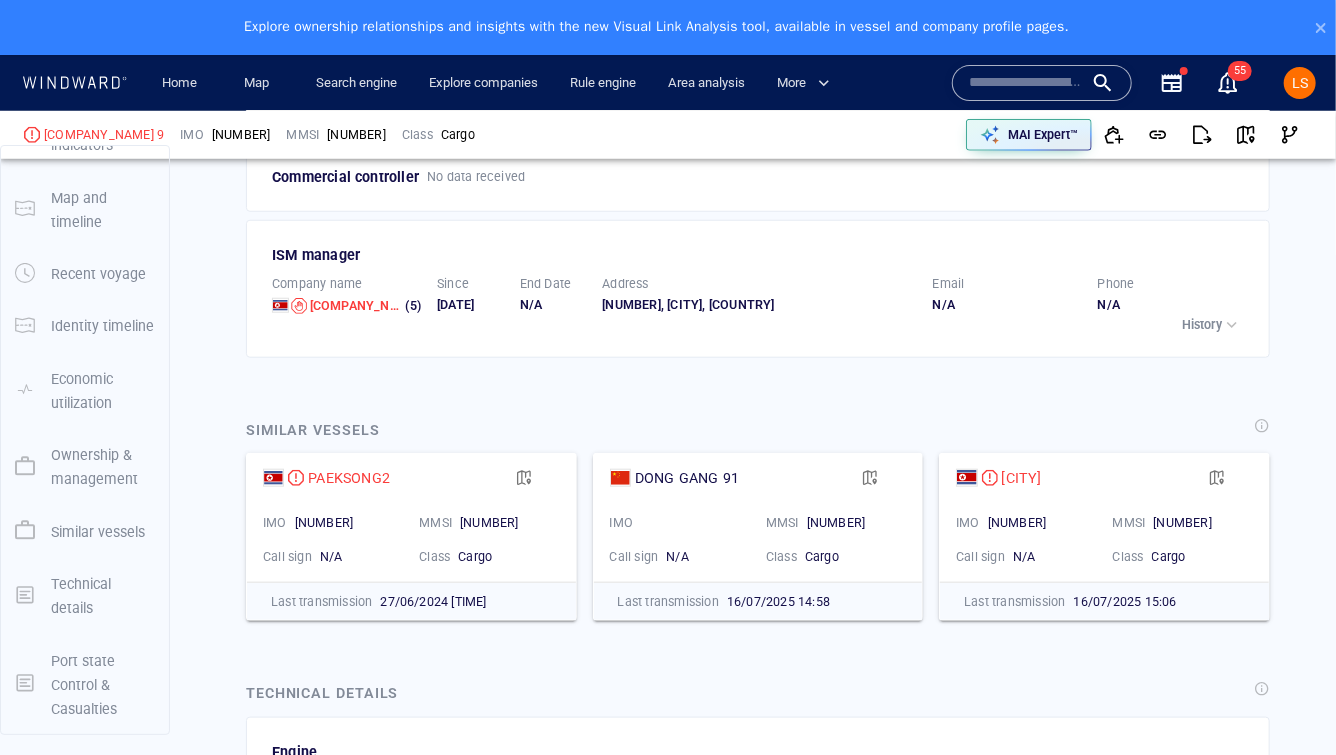 scroll, scrollTop: 4390, scrollLeft: 0, axis: vertical 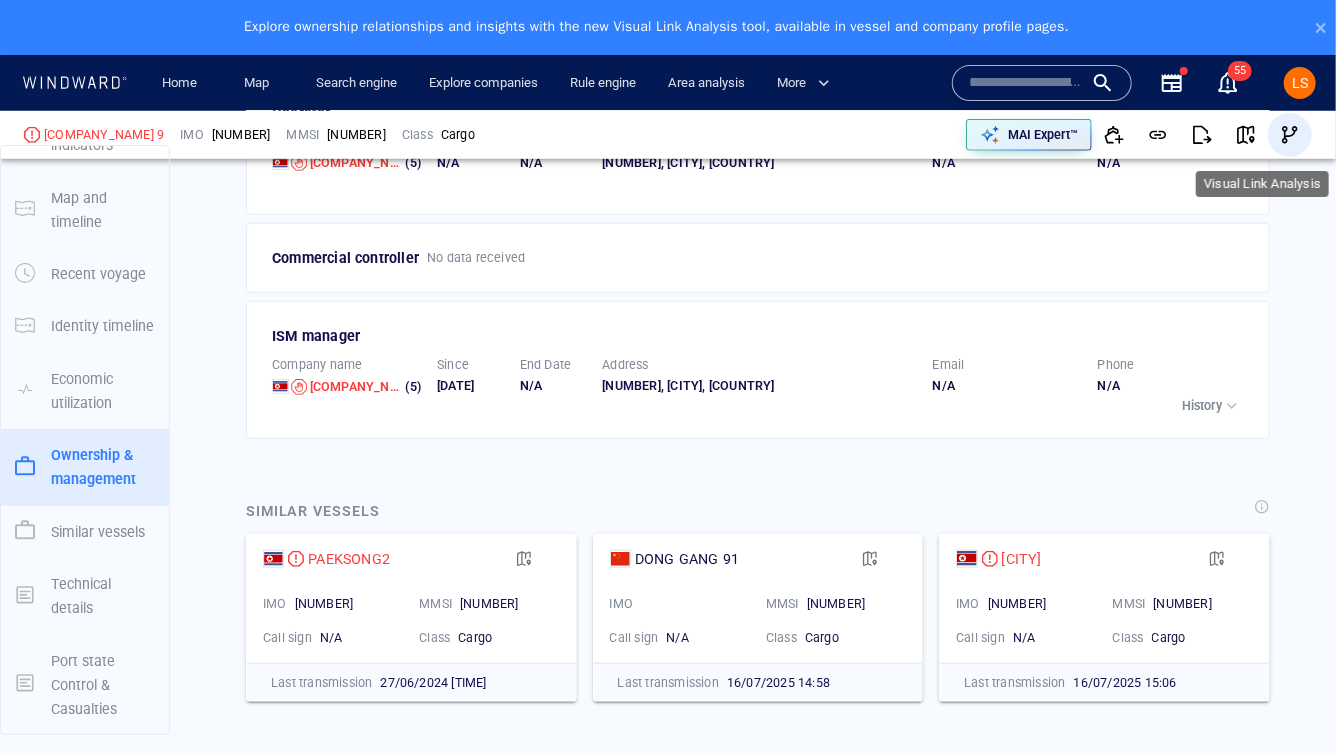 click at bounding box center [1290, 135] 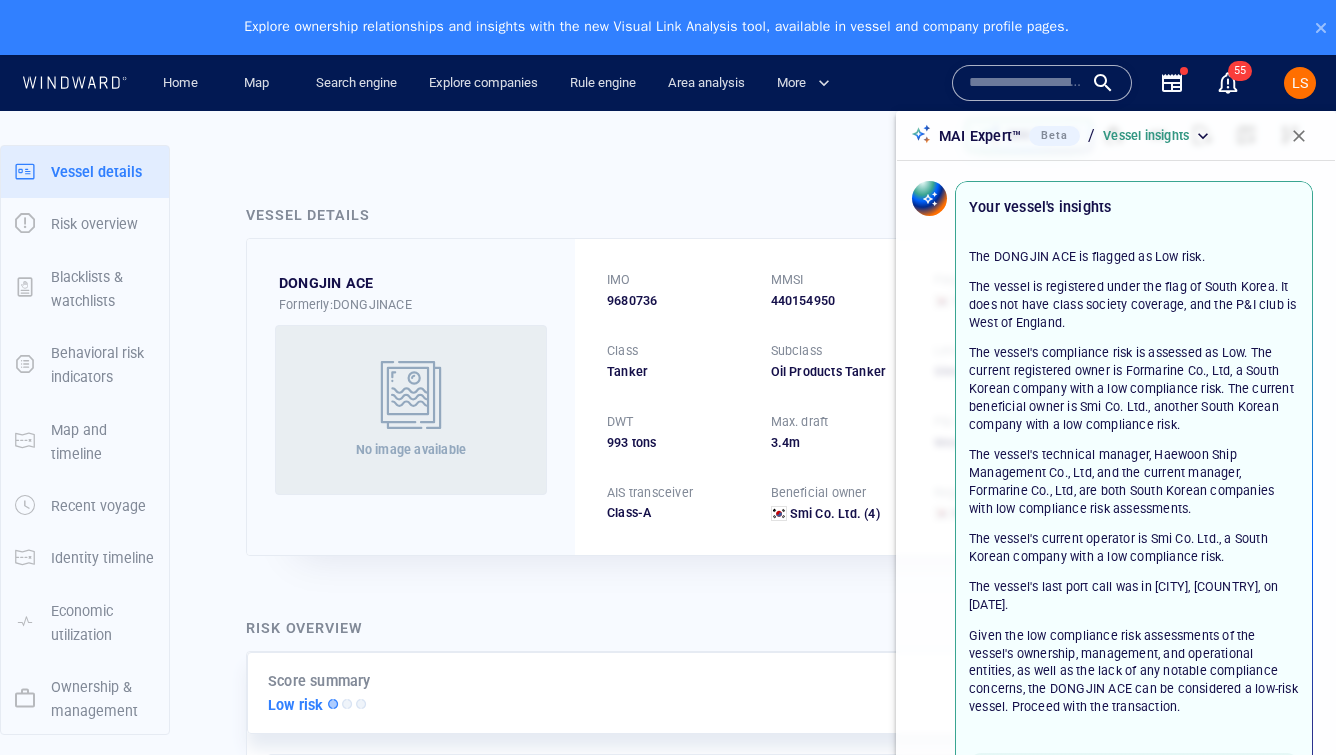 scroll, scrollTop: 0, scrollLeft: 0, axis: both 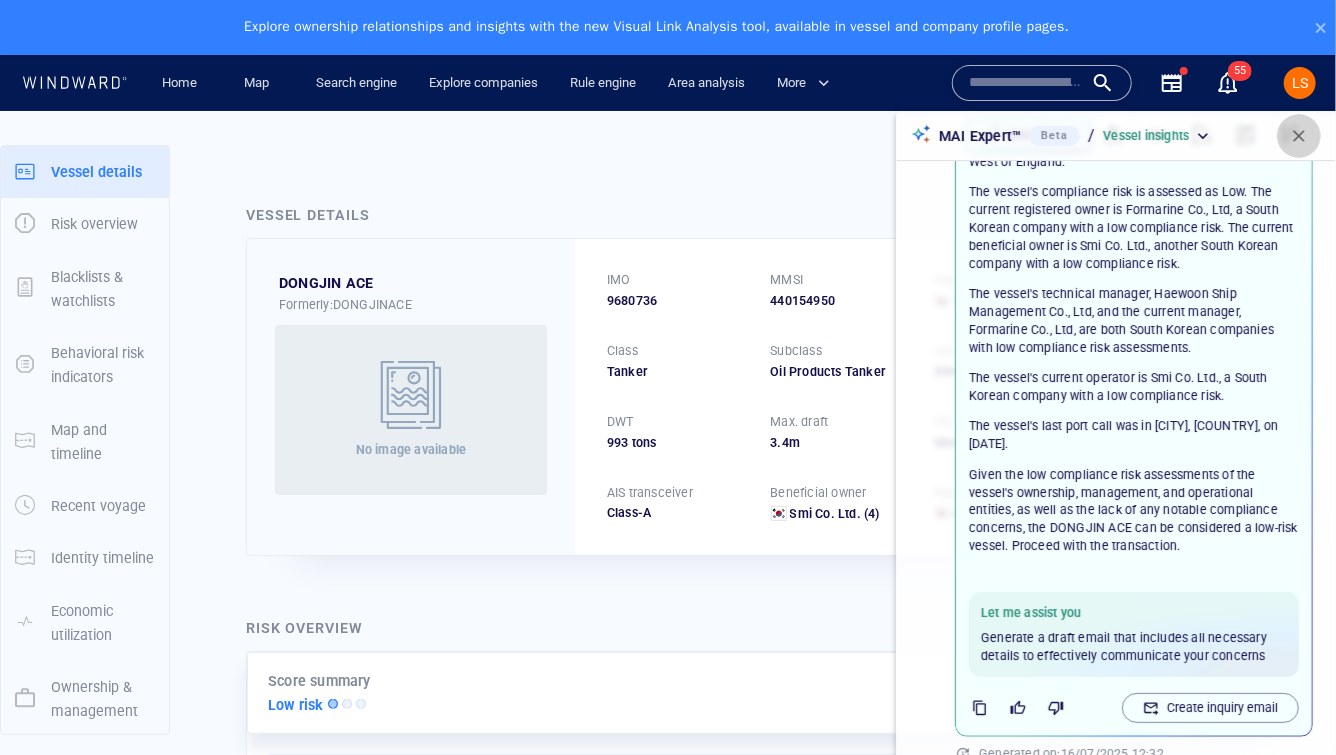 click at bounding box center (1299, 136) 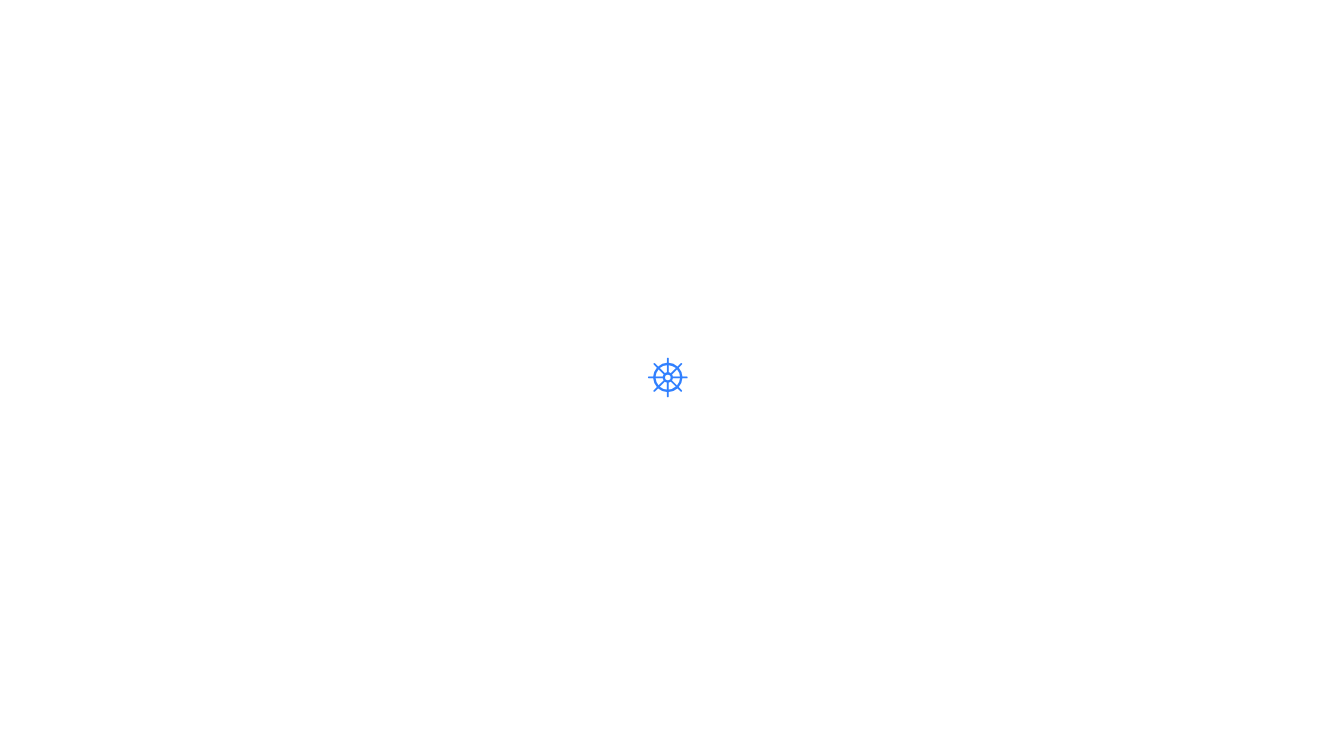 scroll, scrollTop: 0, scrollLeft: 0, axis: both 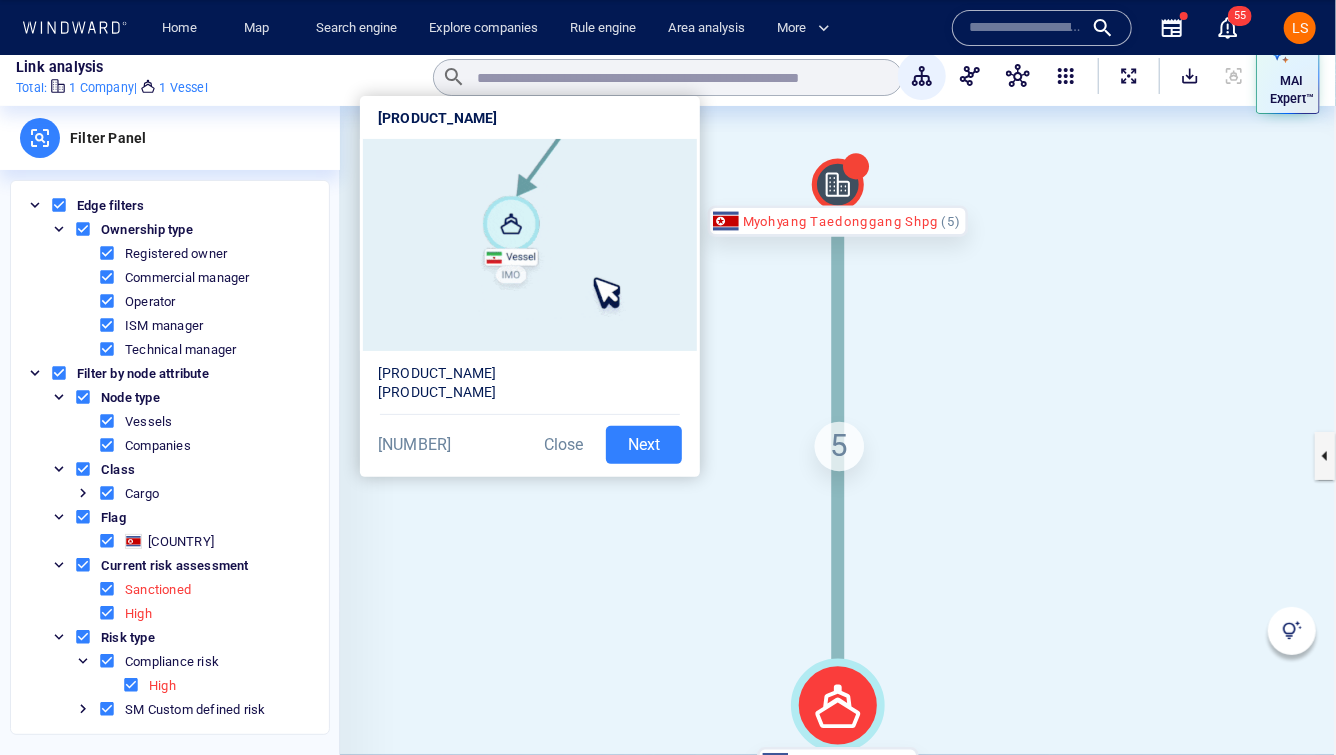 click on "Next" at bounding box center (644, 445) 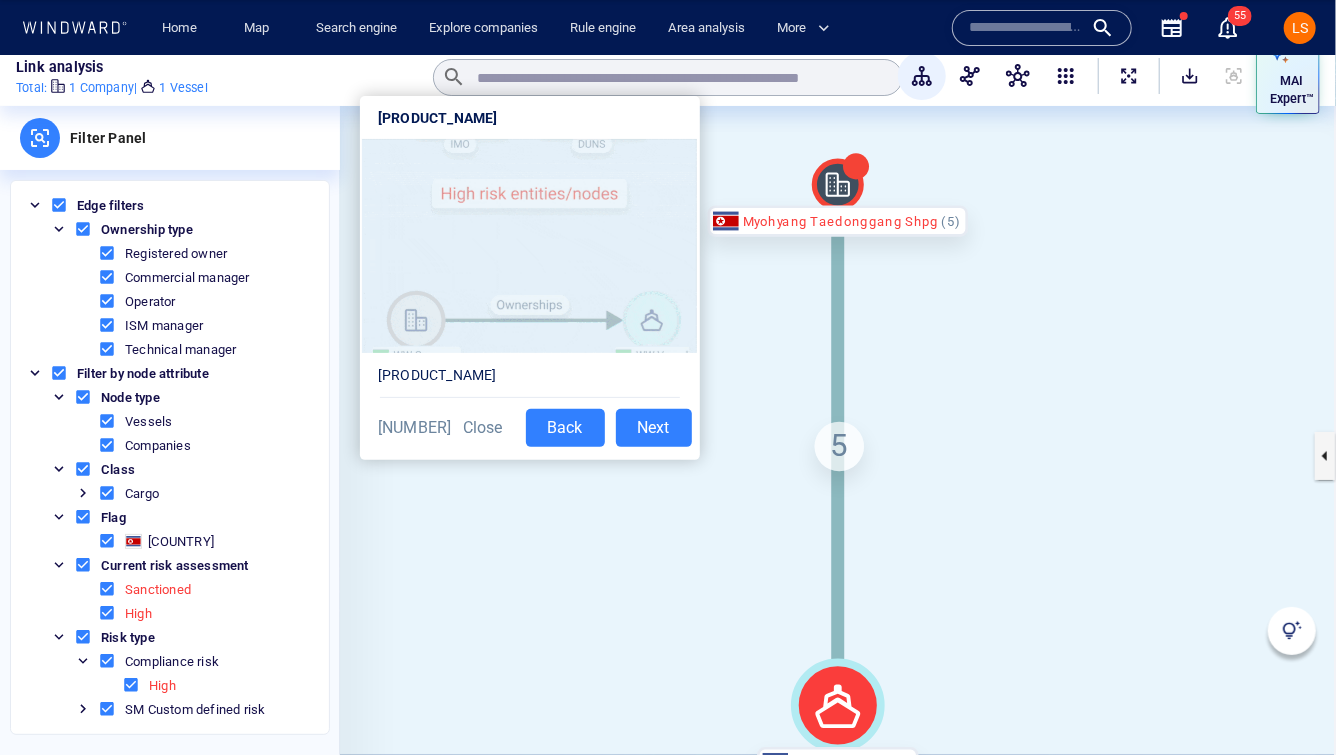 click on "Close" at bounding box center (483, 428) 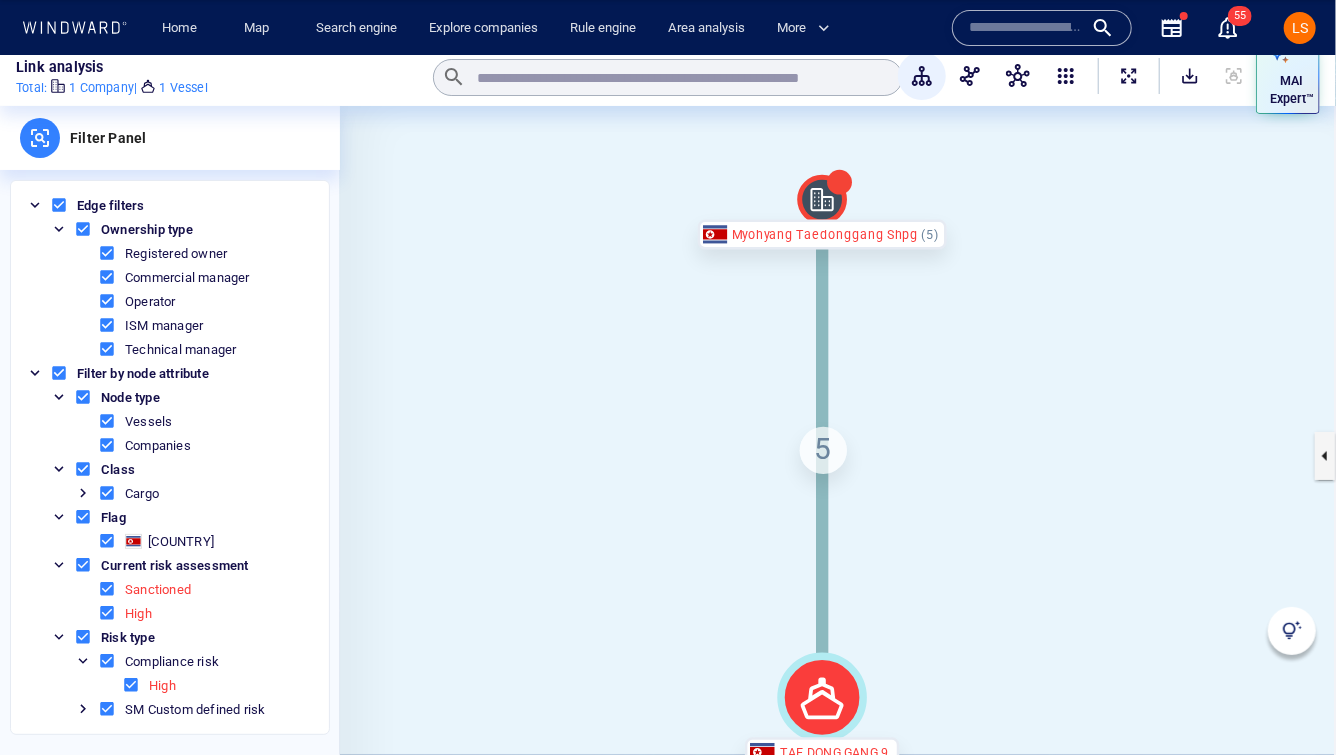 click at bounding box center (1026, 28) 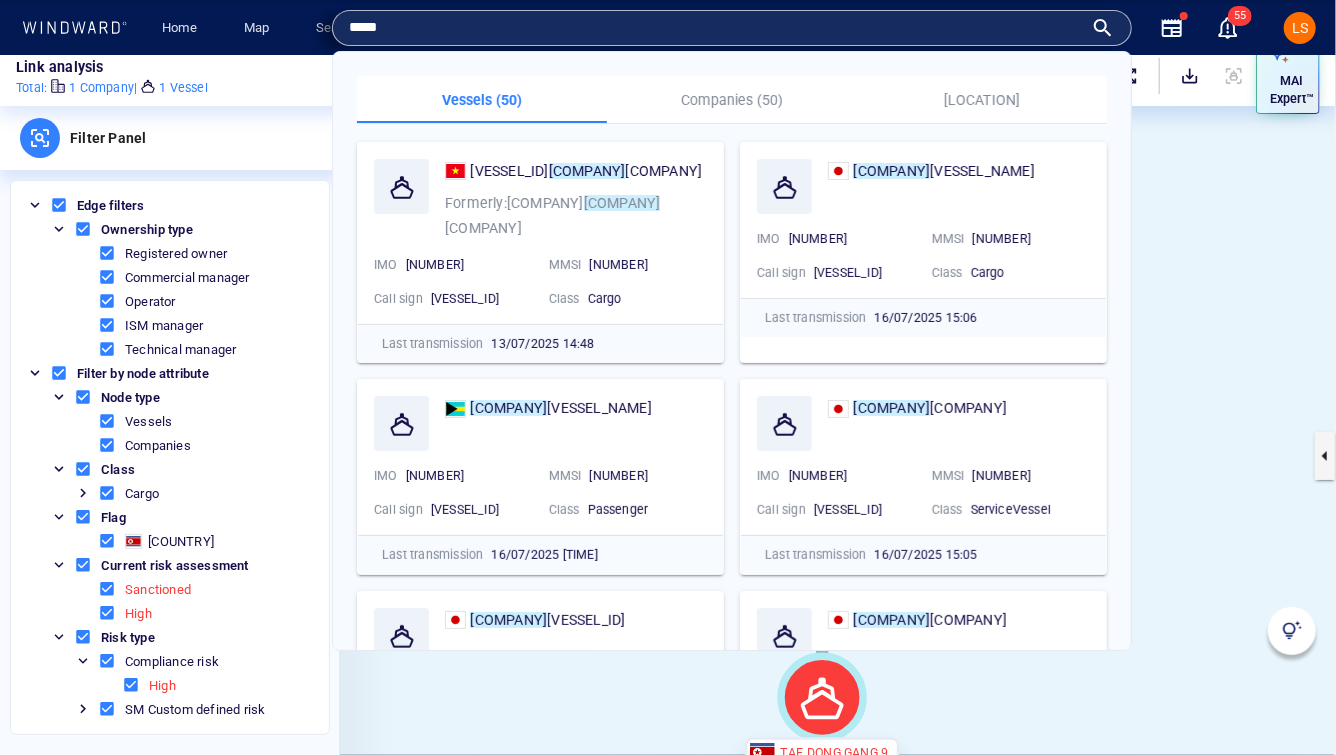 click on "Companies (50)" at bounding box center [732, 100] 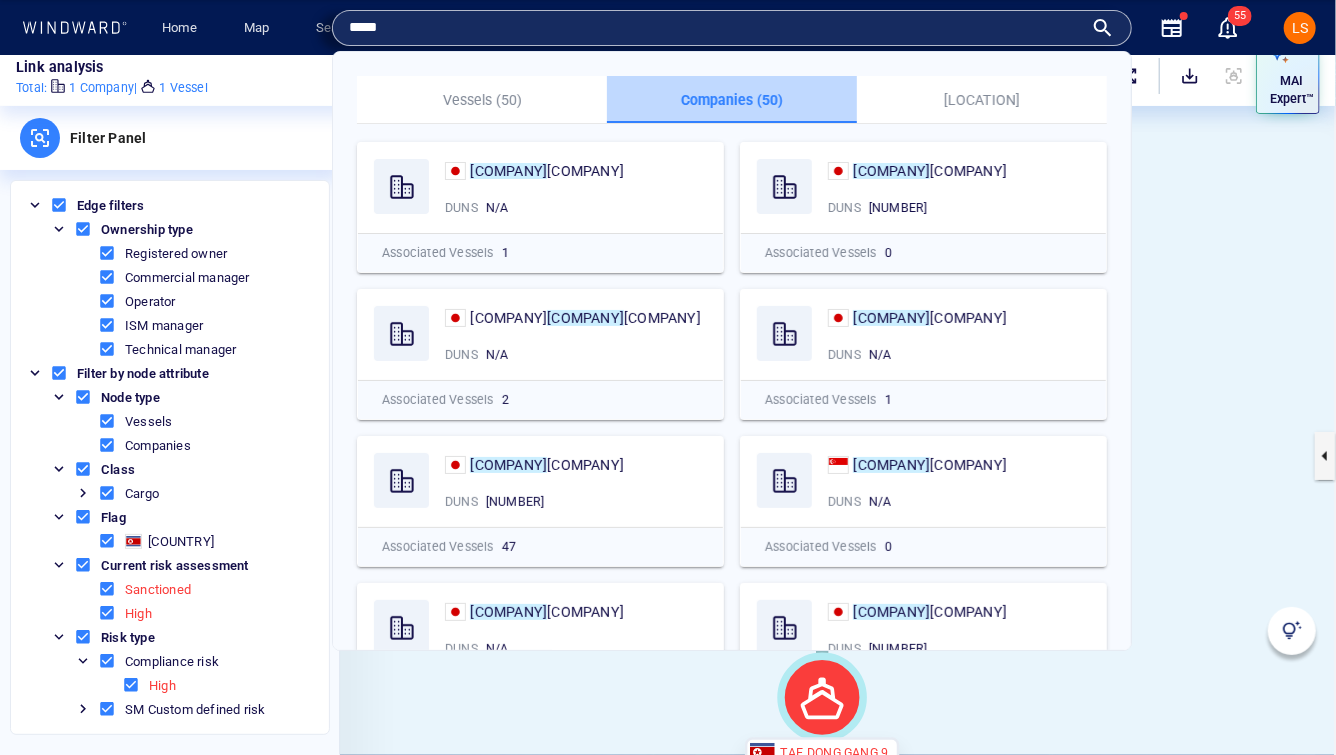 click on "Companies (50)" at bounding box center (732, 100) 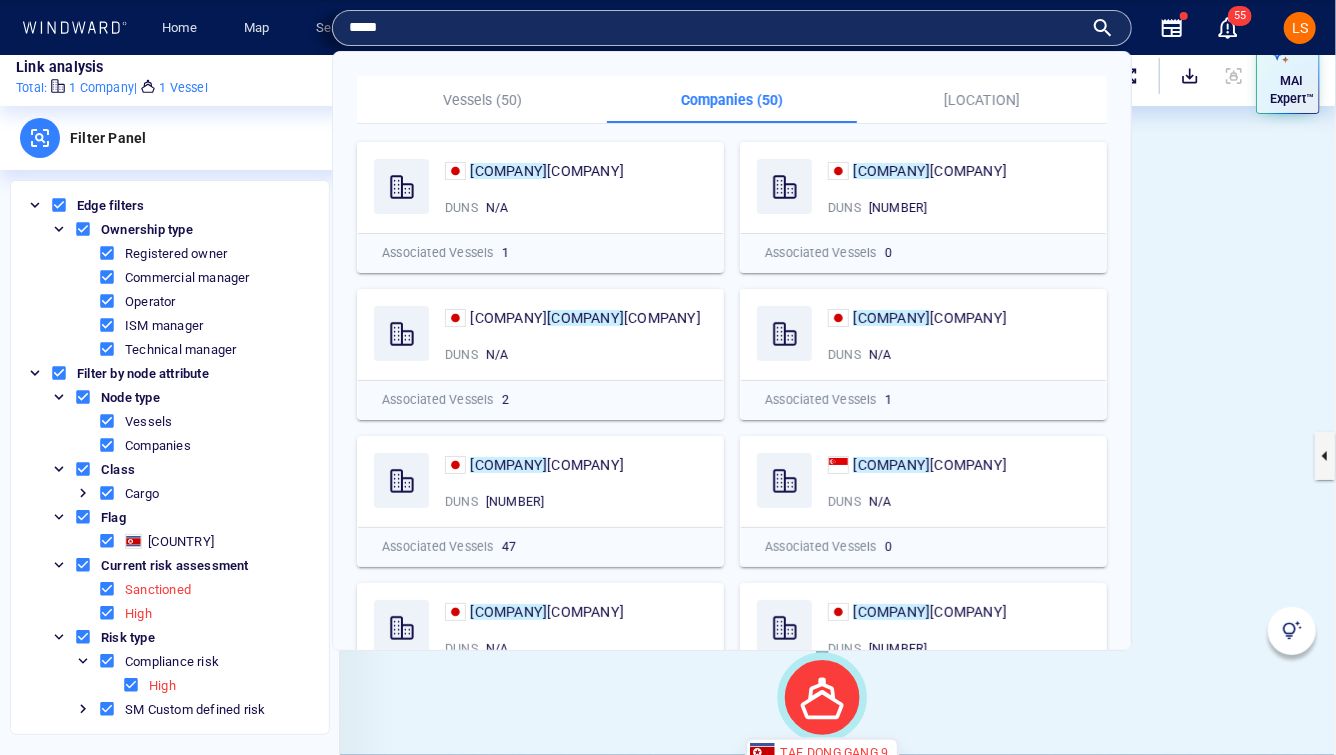 click on "*****" at bounding box center [732, 28] 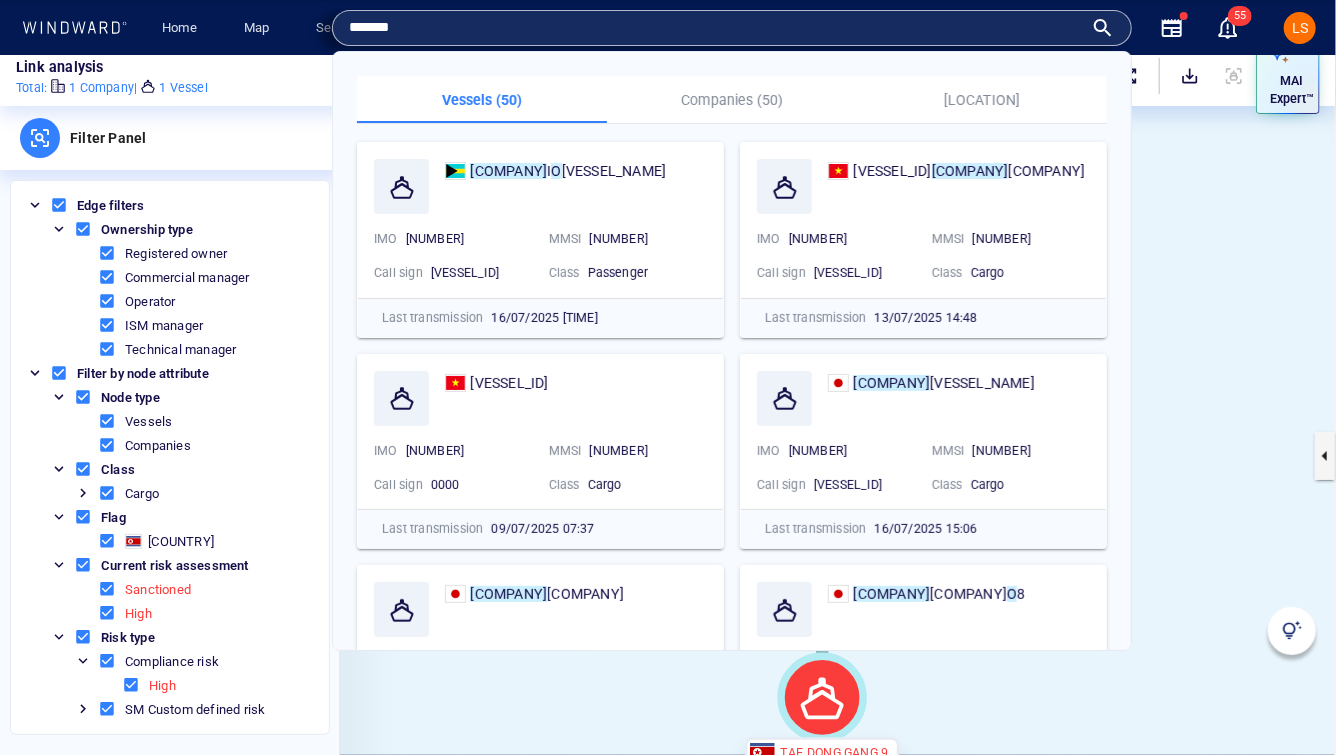 type on "*******" 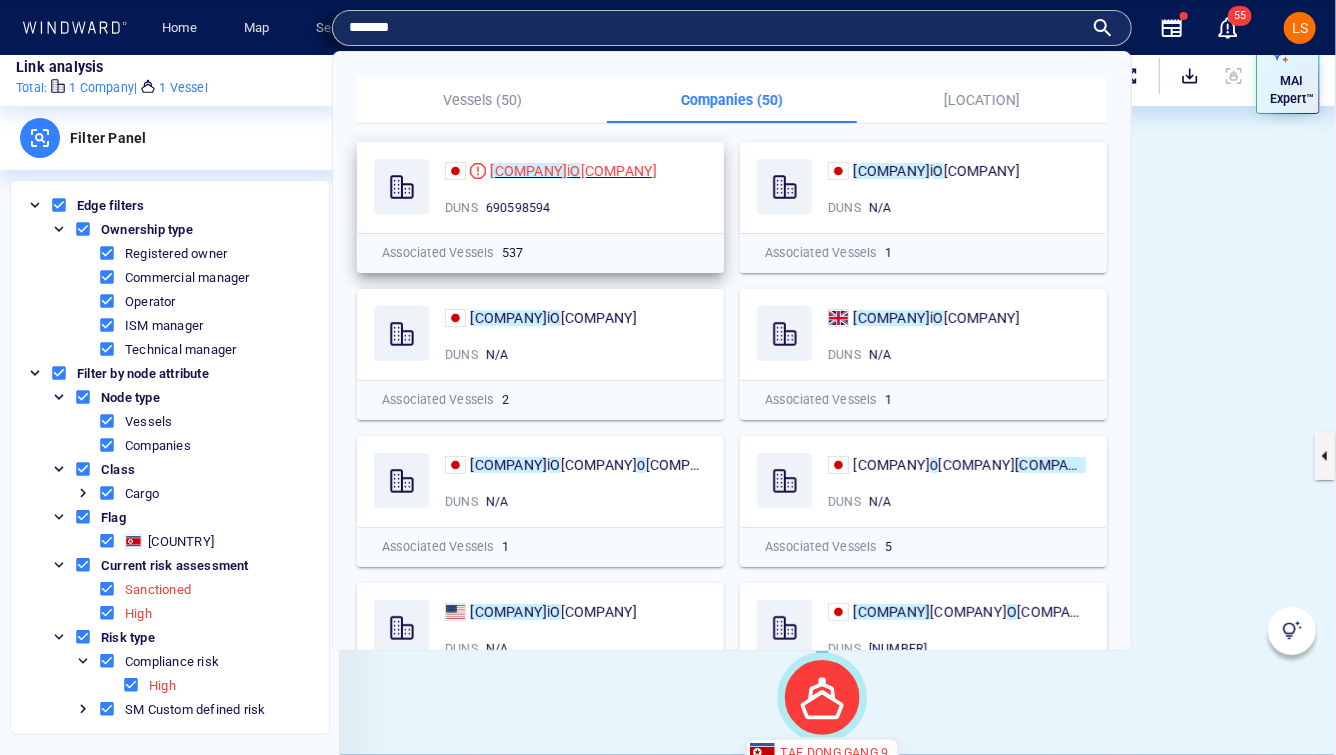 click on ".s.k. Lines, Ltd." at bounding box center [619, 171] 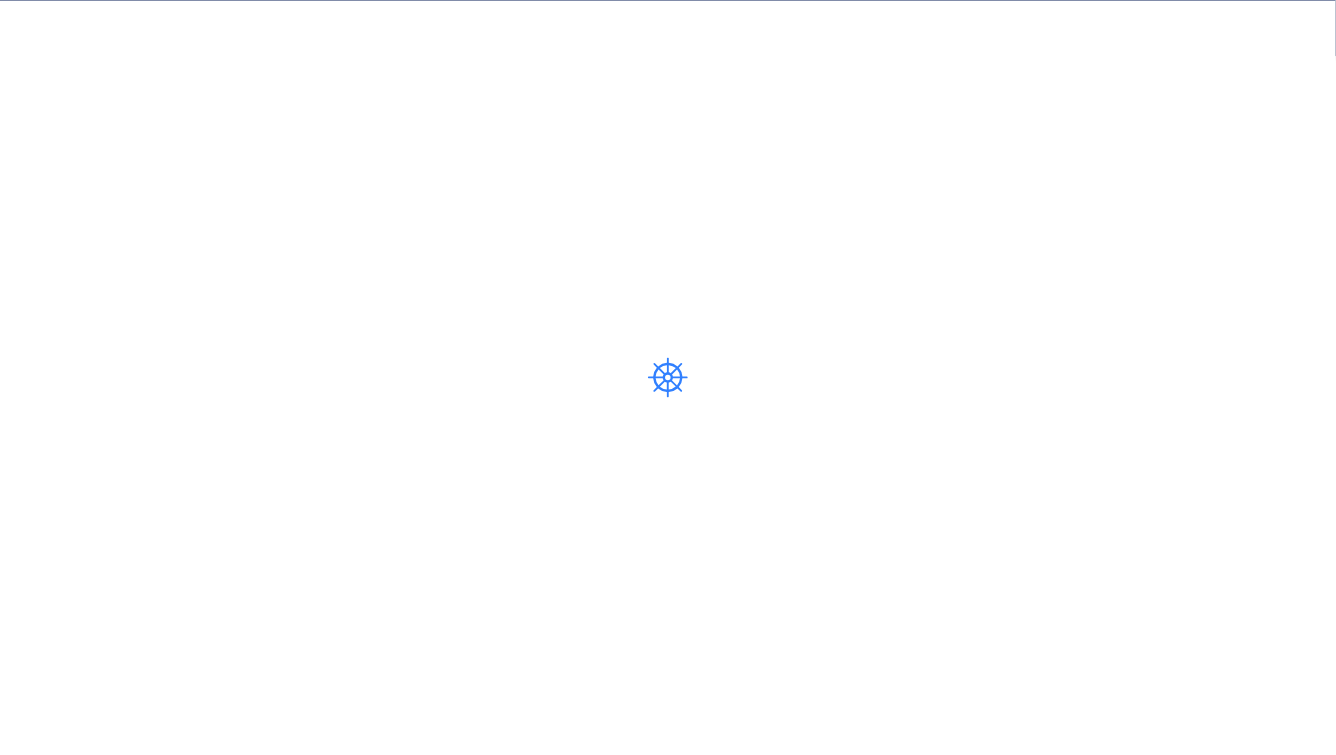 scroll, scrollTop: 0, scrollLeft: 0, axis: both 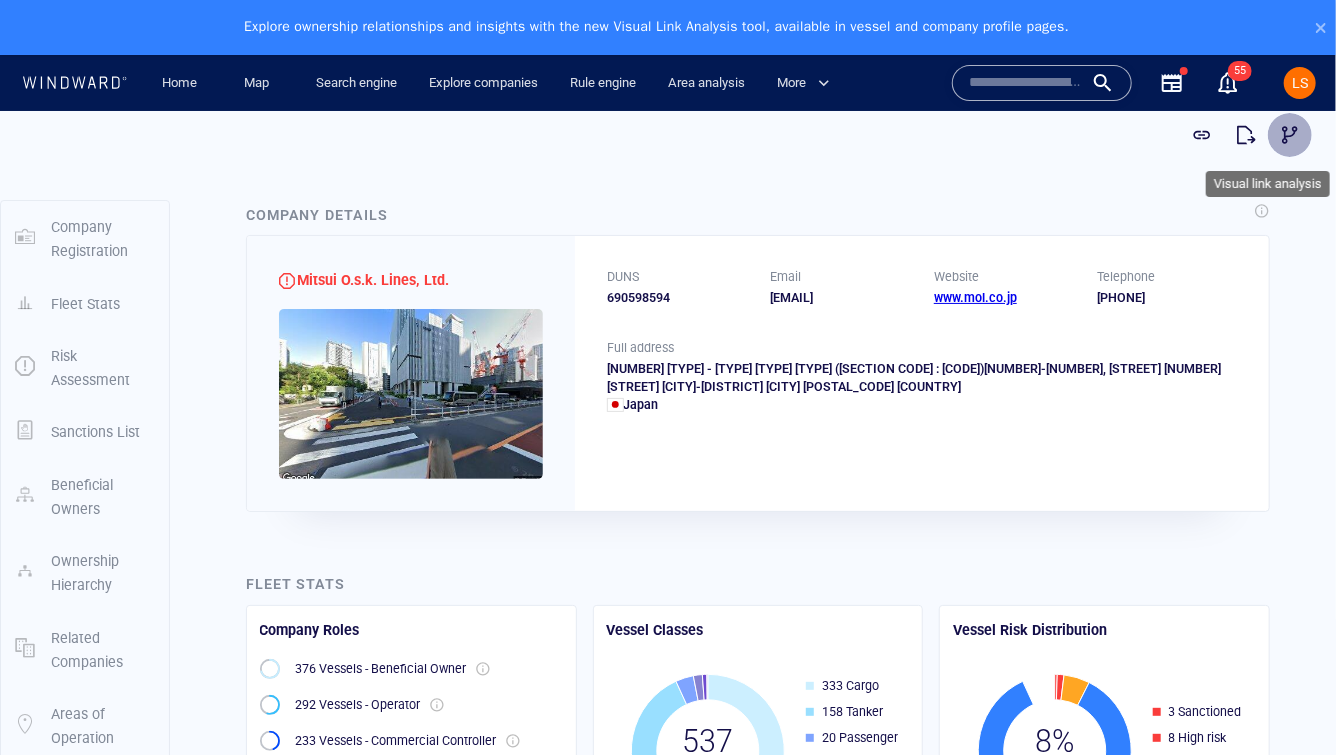 click at bounding box center [1290, 134] 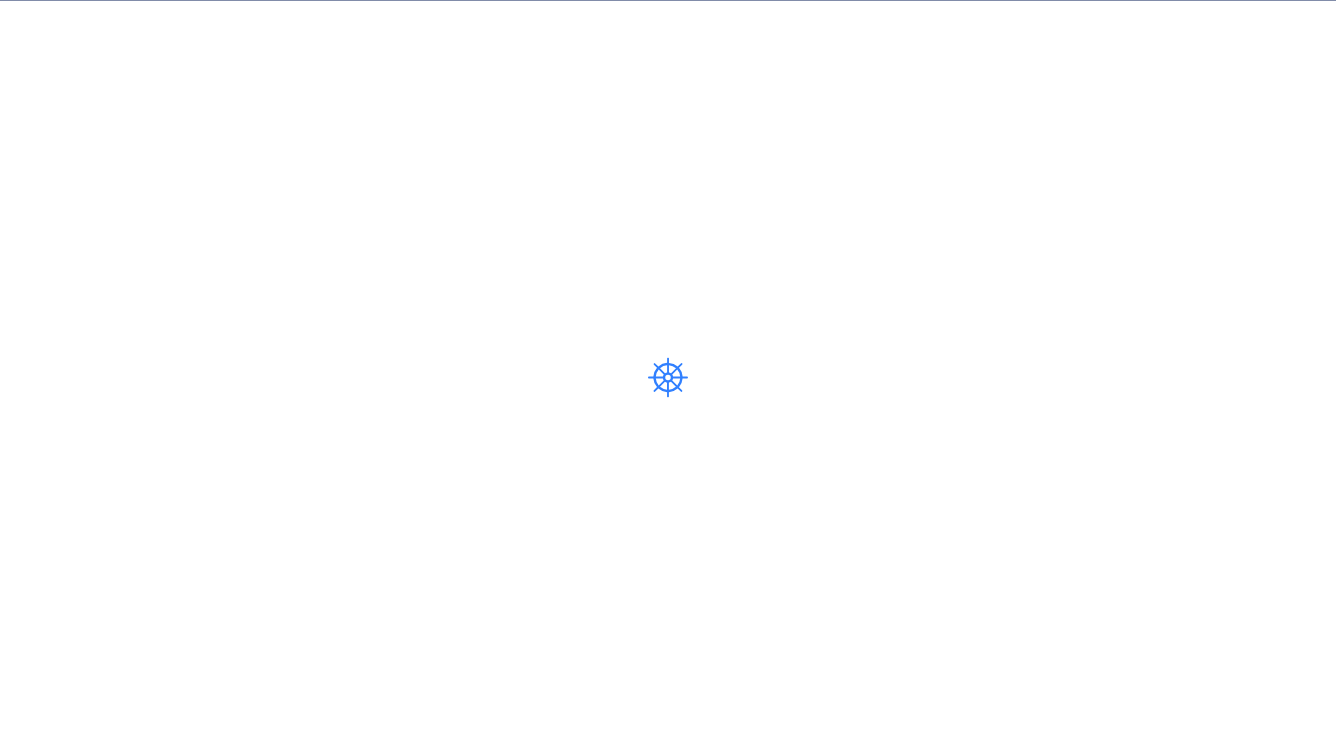 scroll, scrollTop: 0, scrollLeft: 0, axis: both 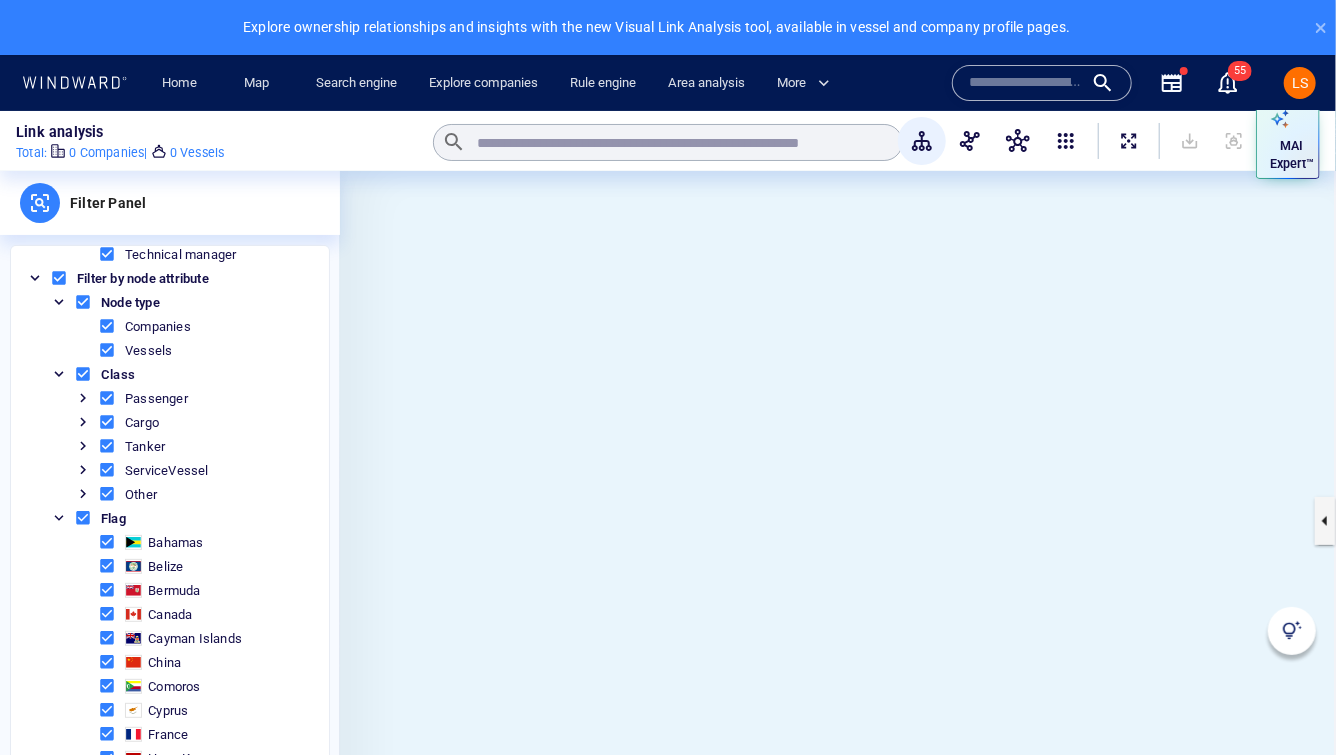 click at bounding box center (107, 398) 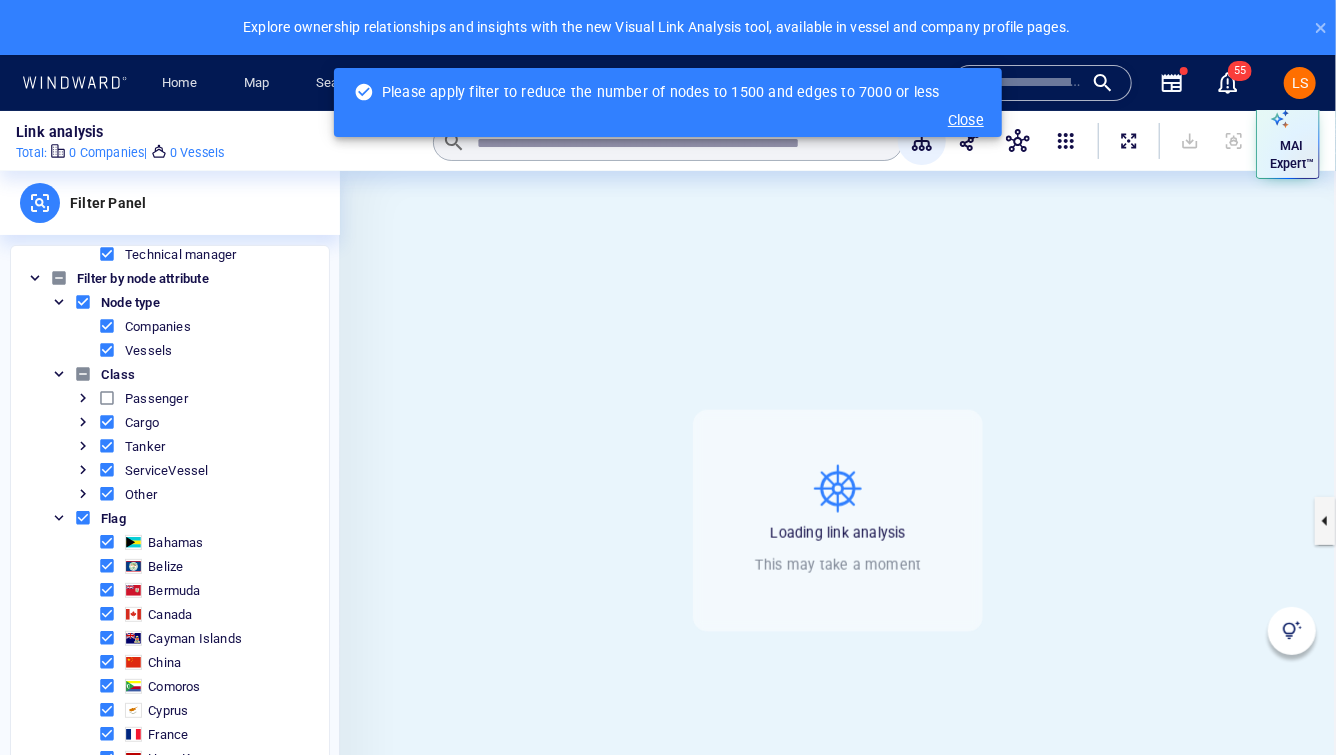 click at bounding box center [107, 446] 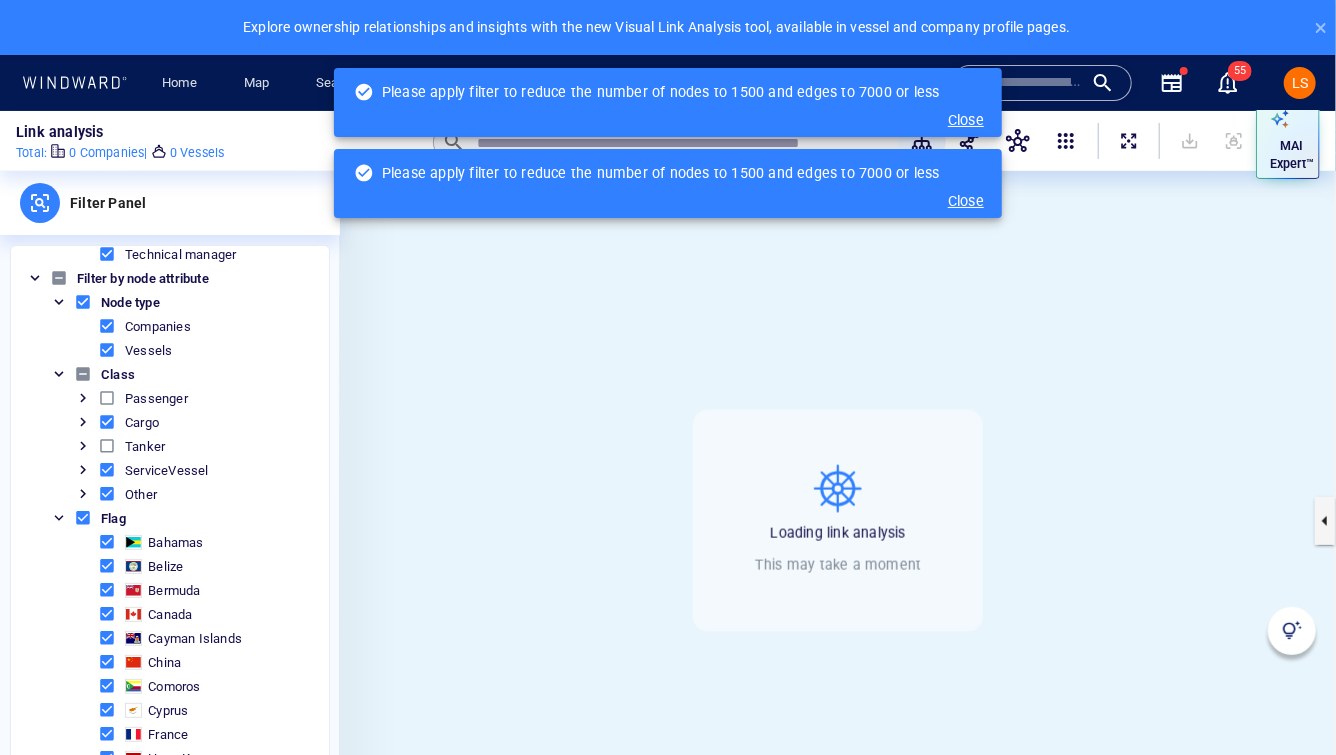 click at bounding box center [107, 470] 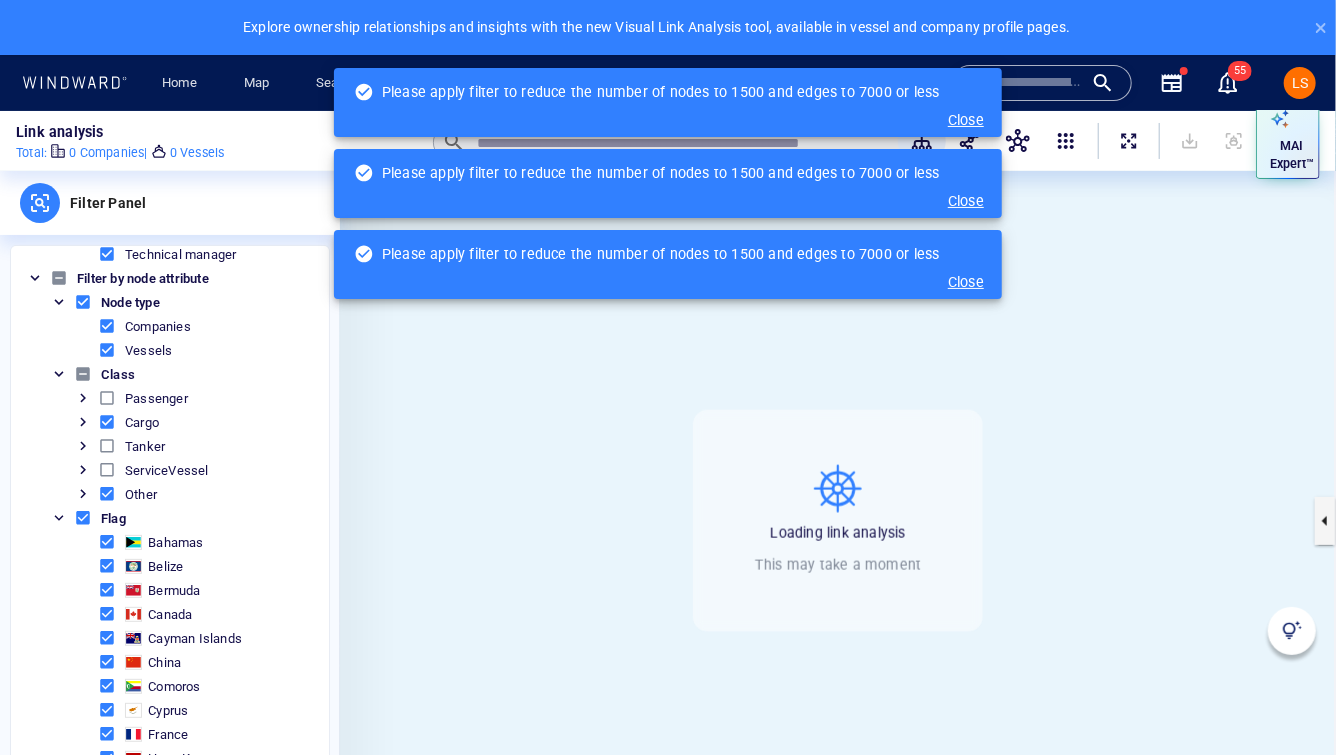 click at bounding box center (107, 494) 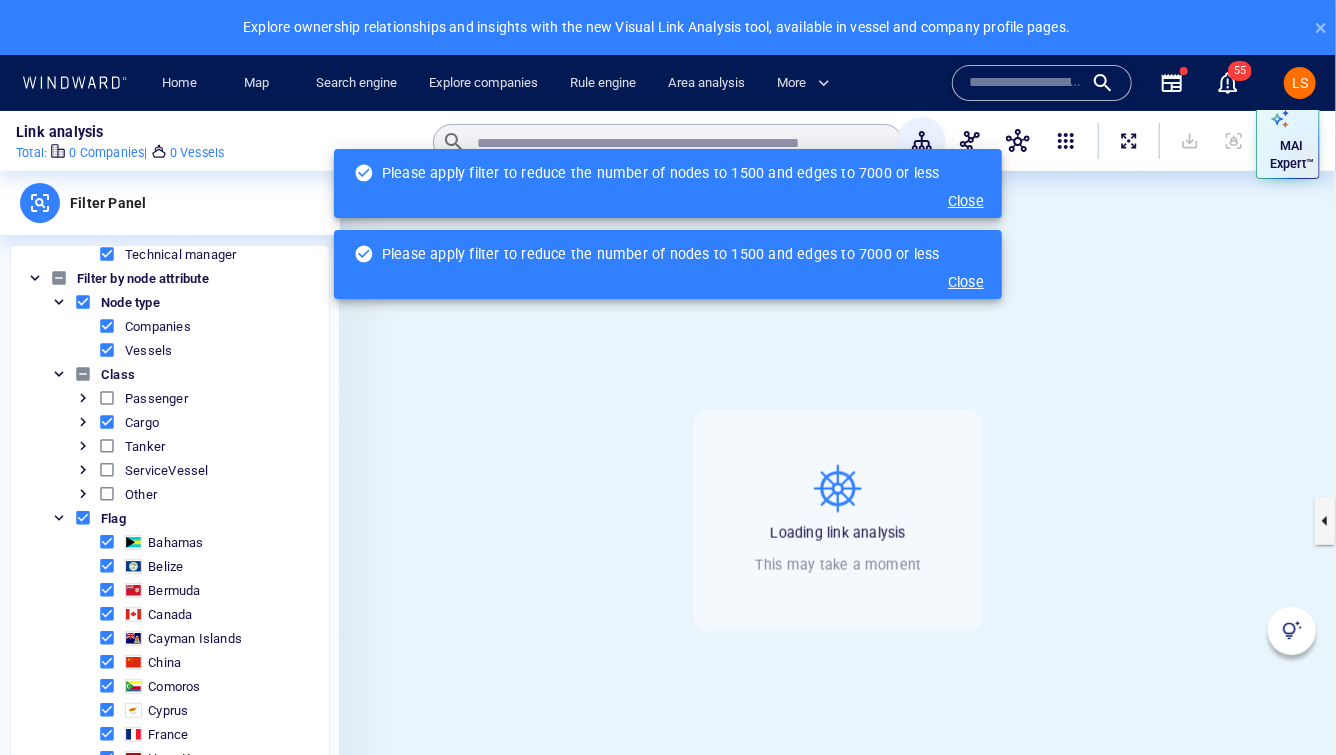 click at bounding box center (107, 494) 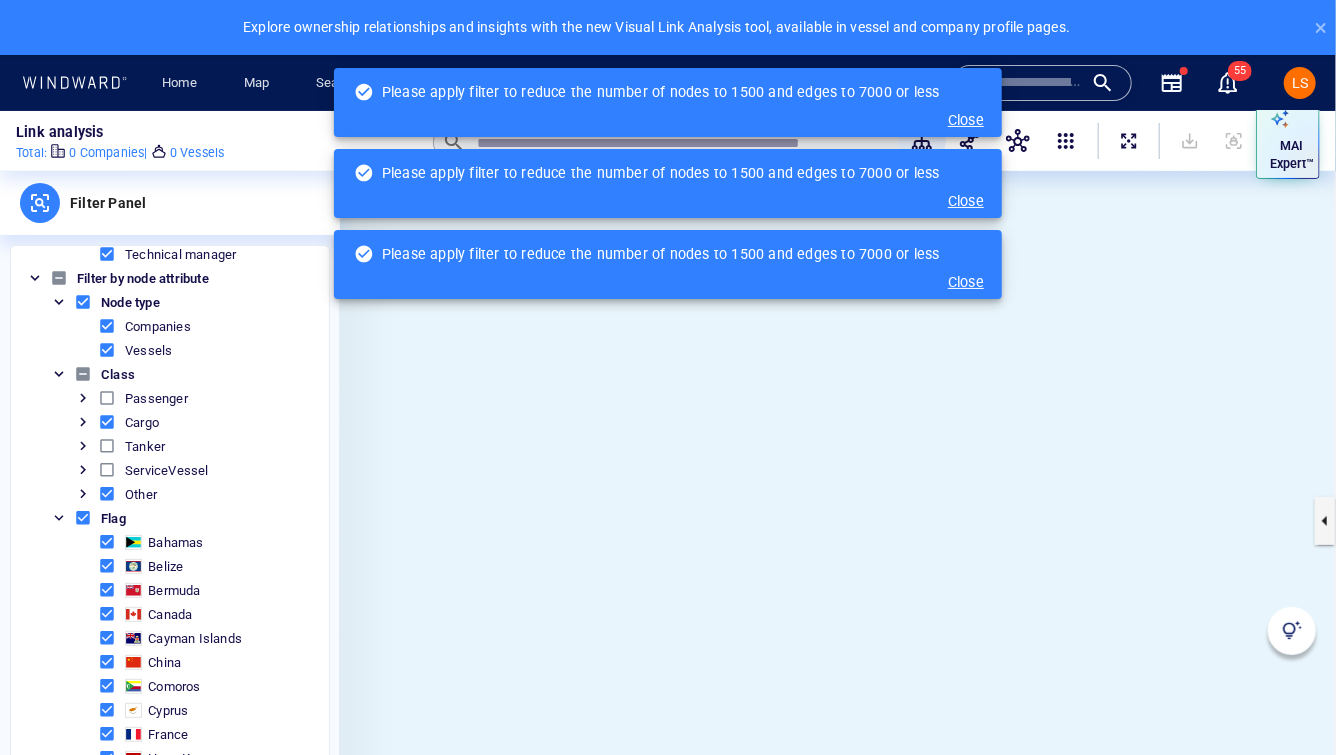 click at bounding box center (107, 494) 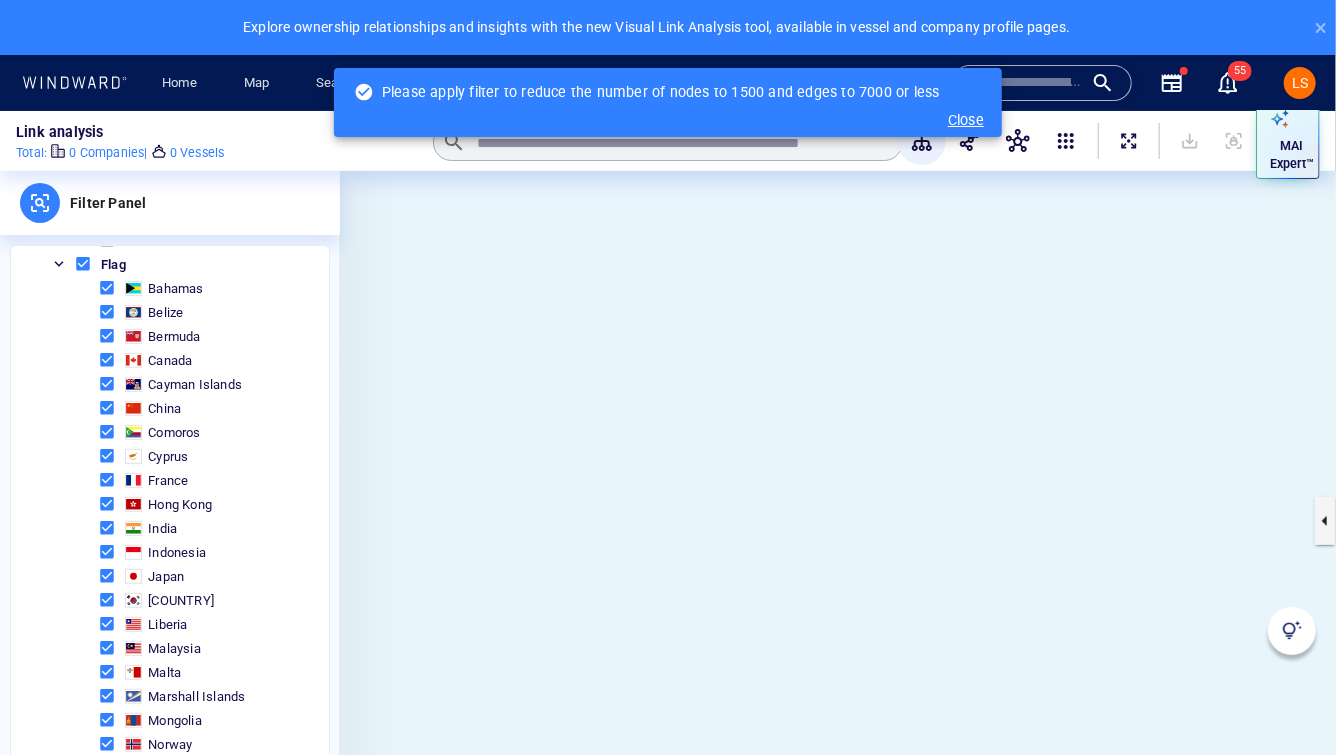 scroll, scrollTop: 490, scrollLeft: 0, axis: vertical 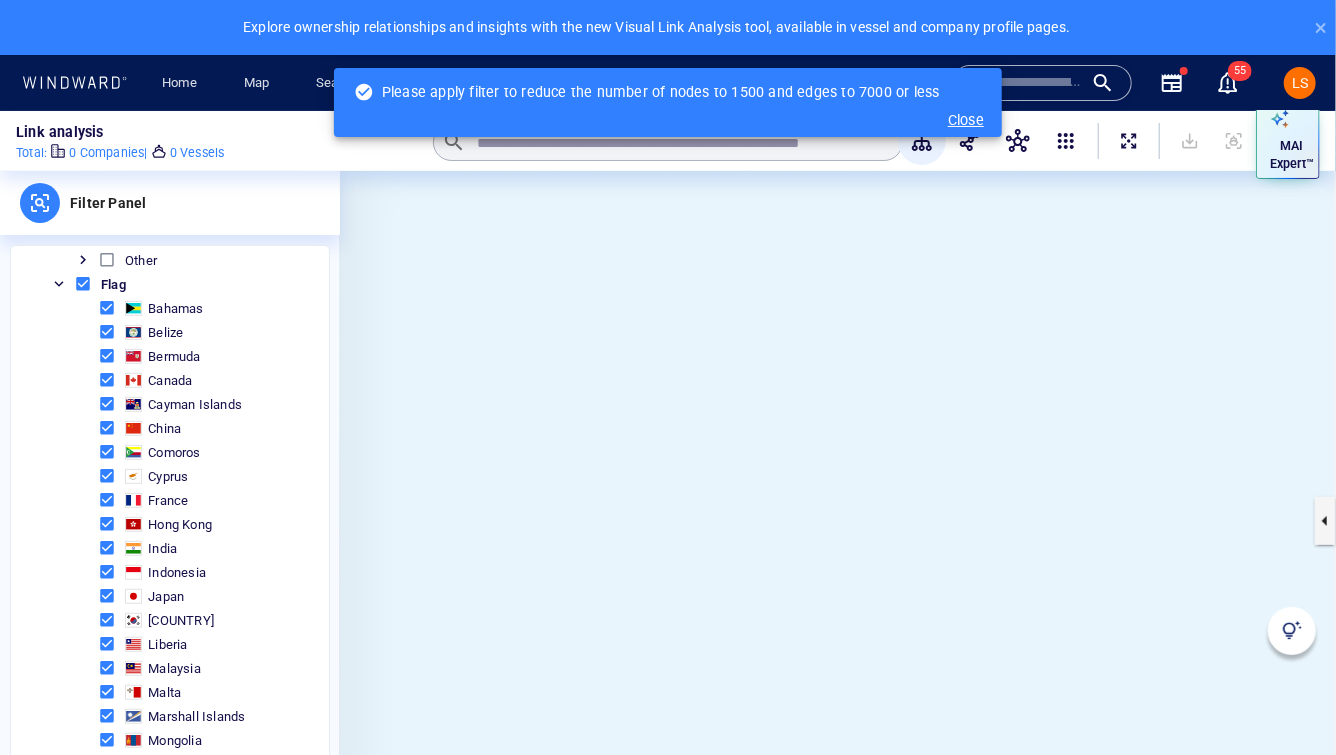 click at bounding box center [83, 284] 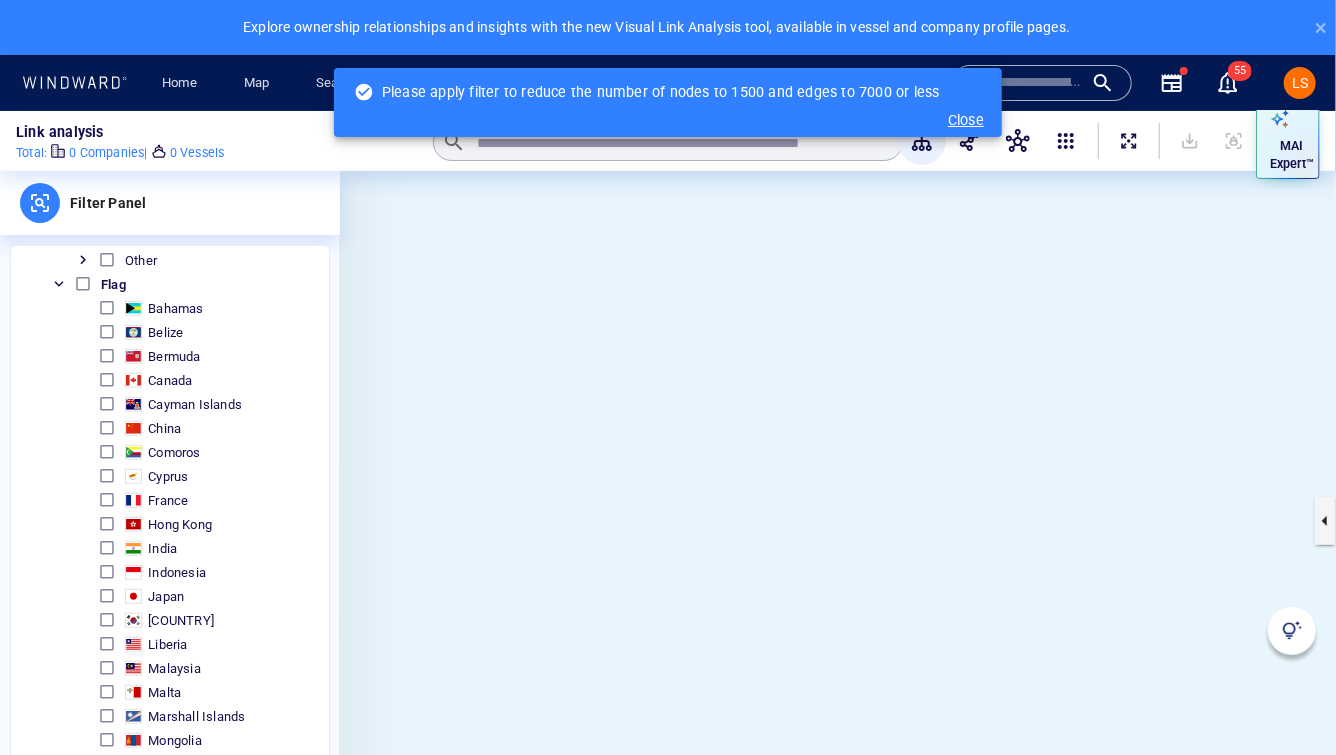 click at bounding box center (107, 428) 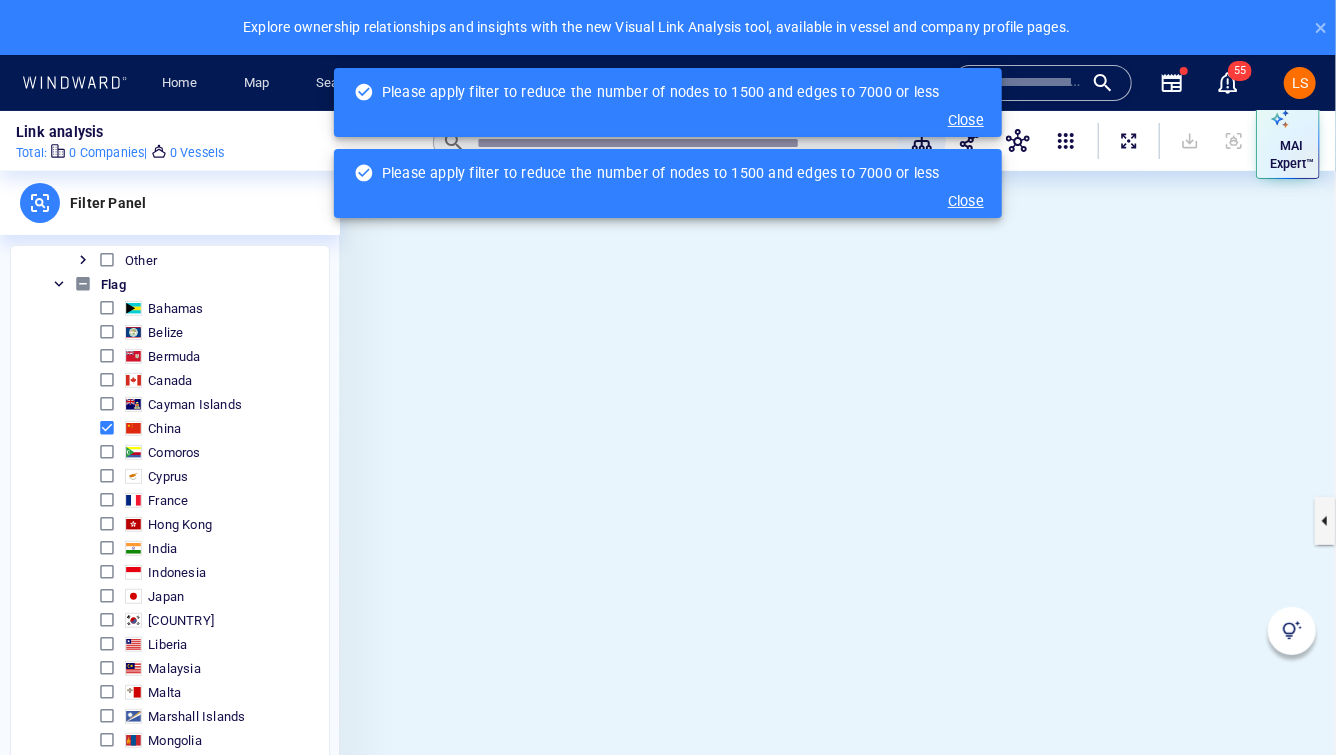 click at bounding box center [107, 524] 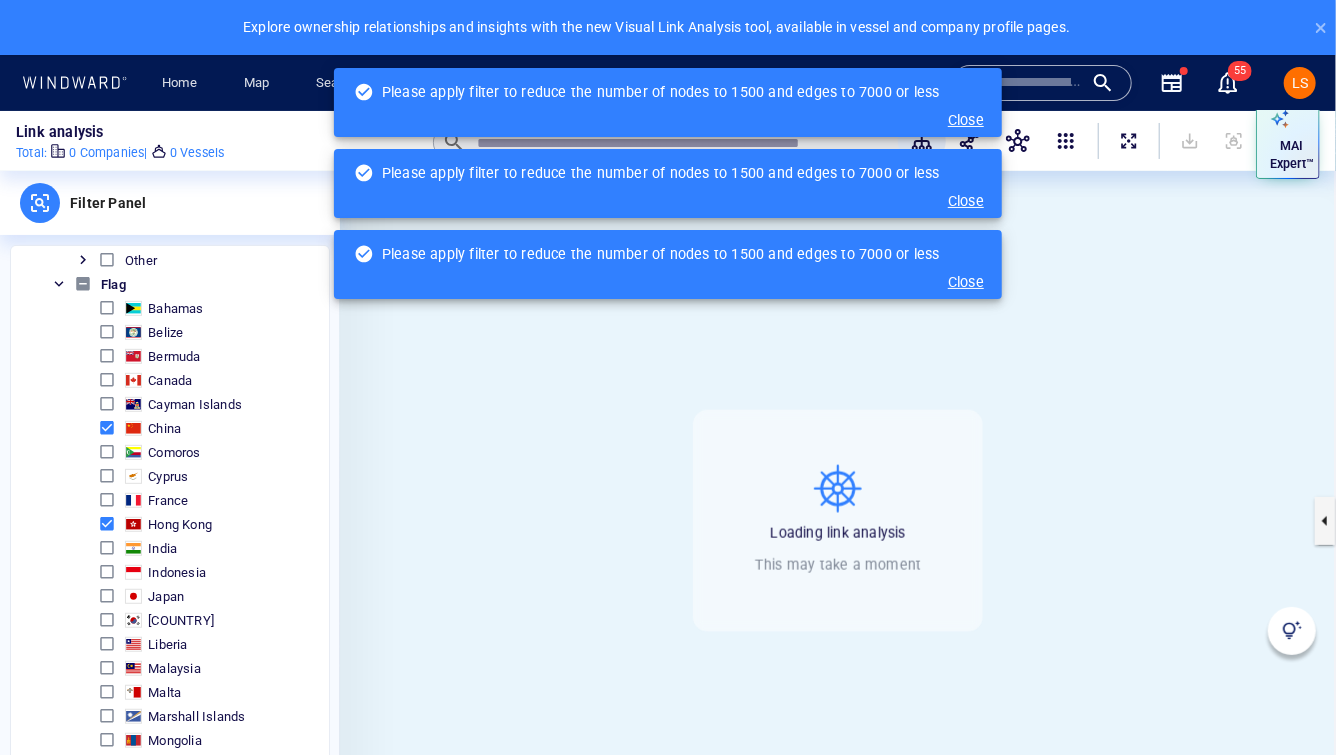 click at bounding box center (107, 572) 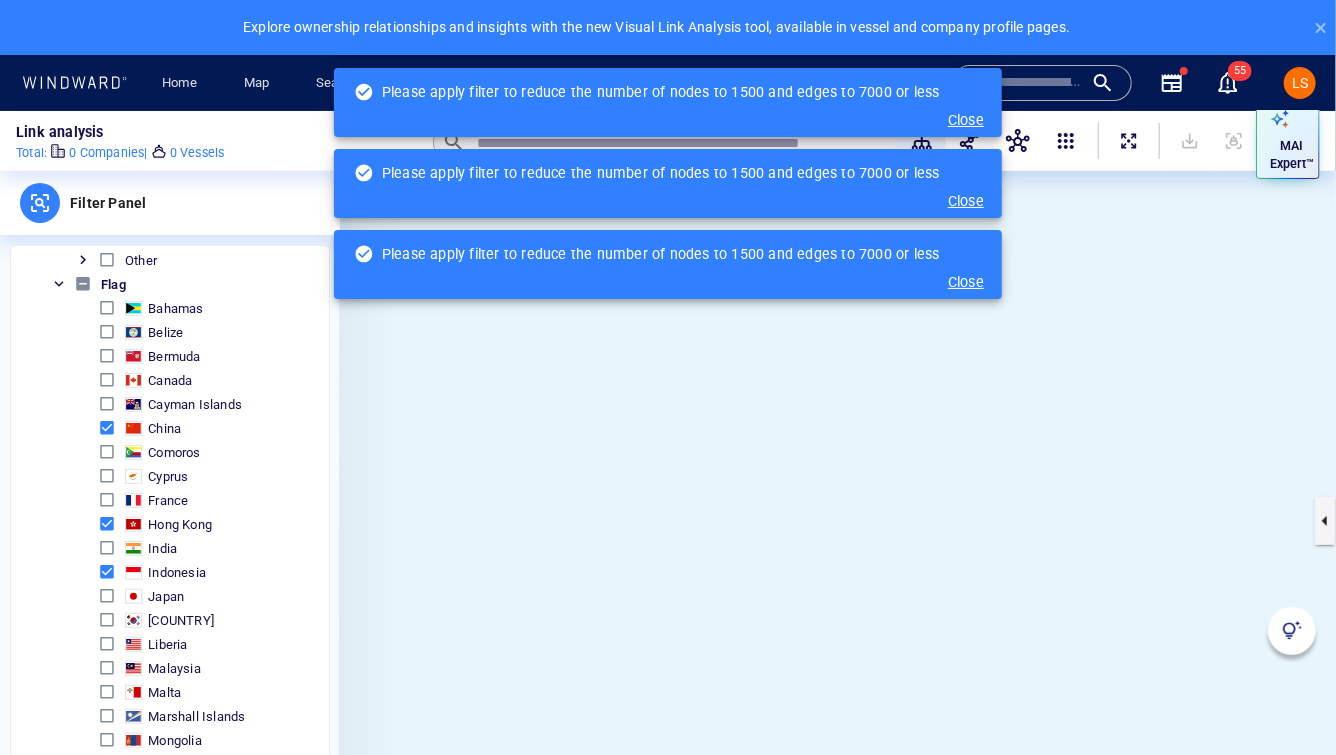 click at bounding box center [1026, 83] 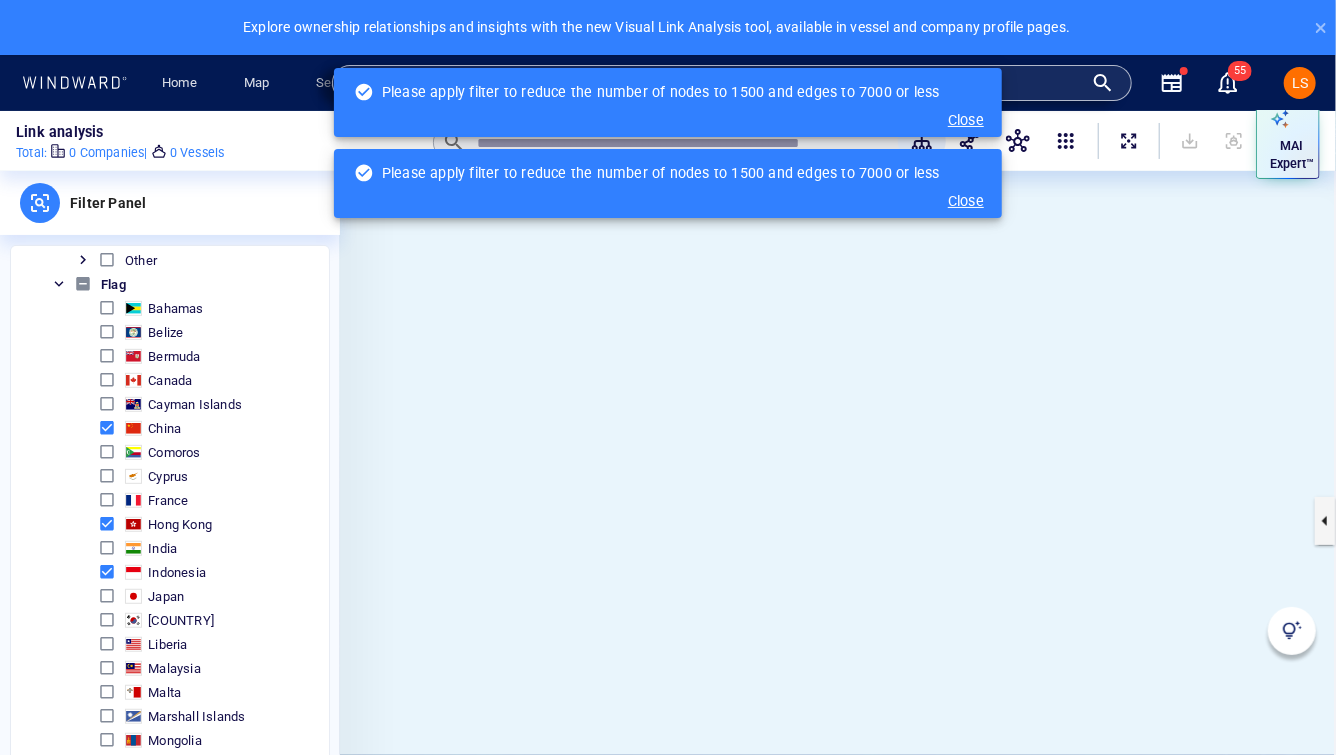 click at bounding box center [716, 83] 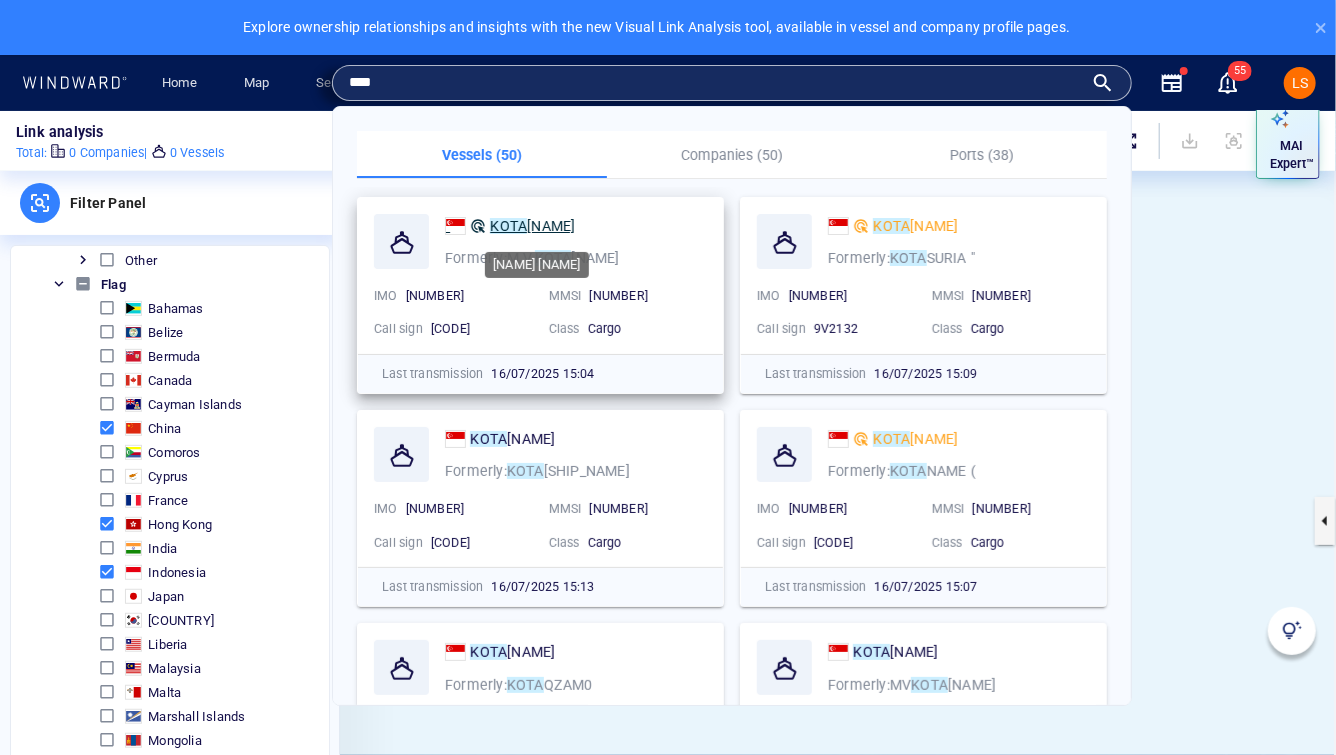 type on "****" 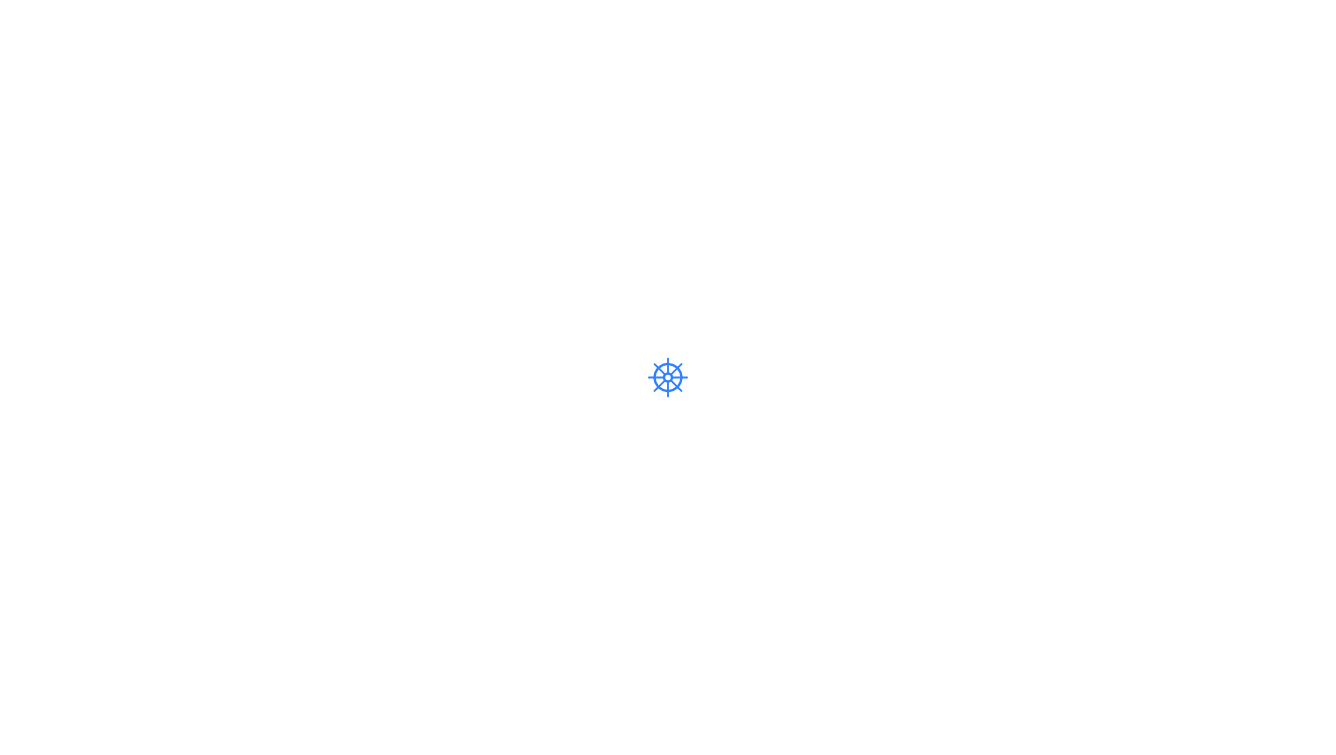 scroll, scrollTop: 0, scrollLeft: 0, axis: both 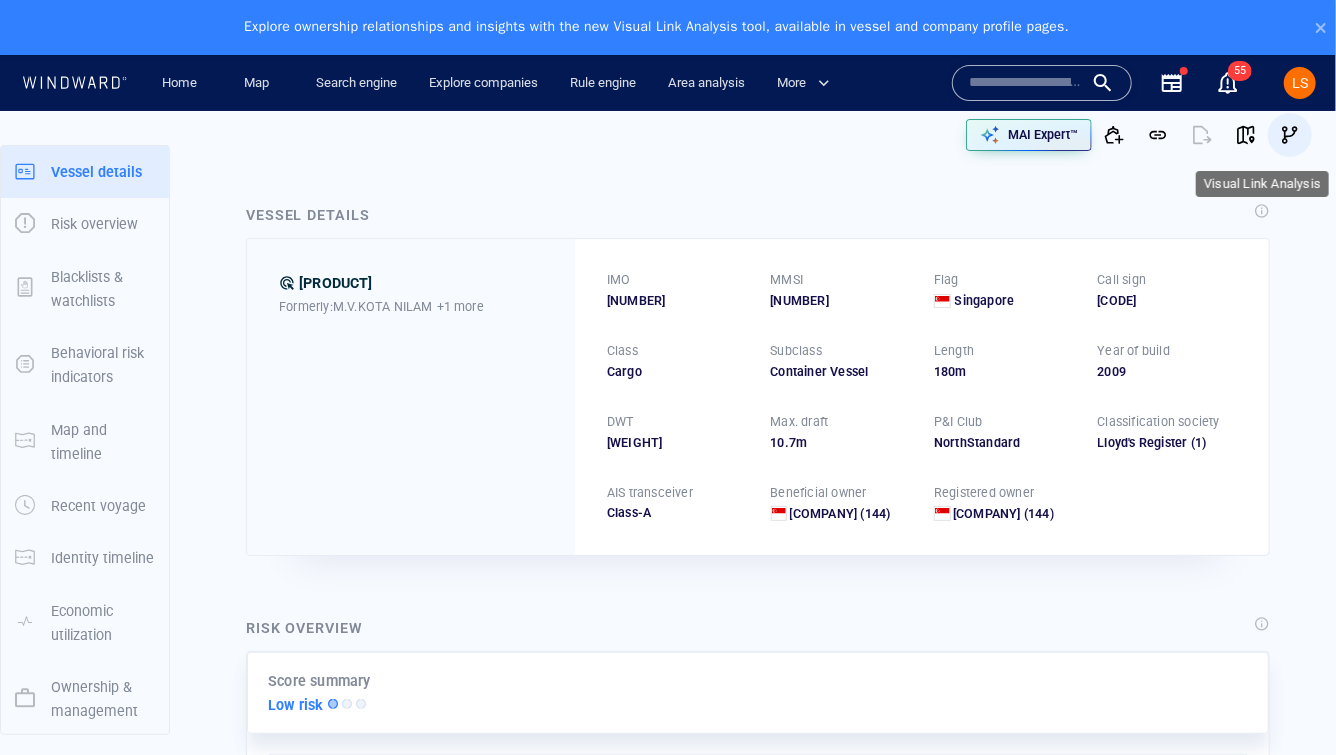 click at bounding box center (1290, 135) 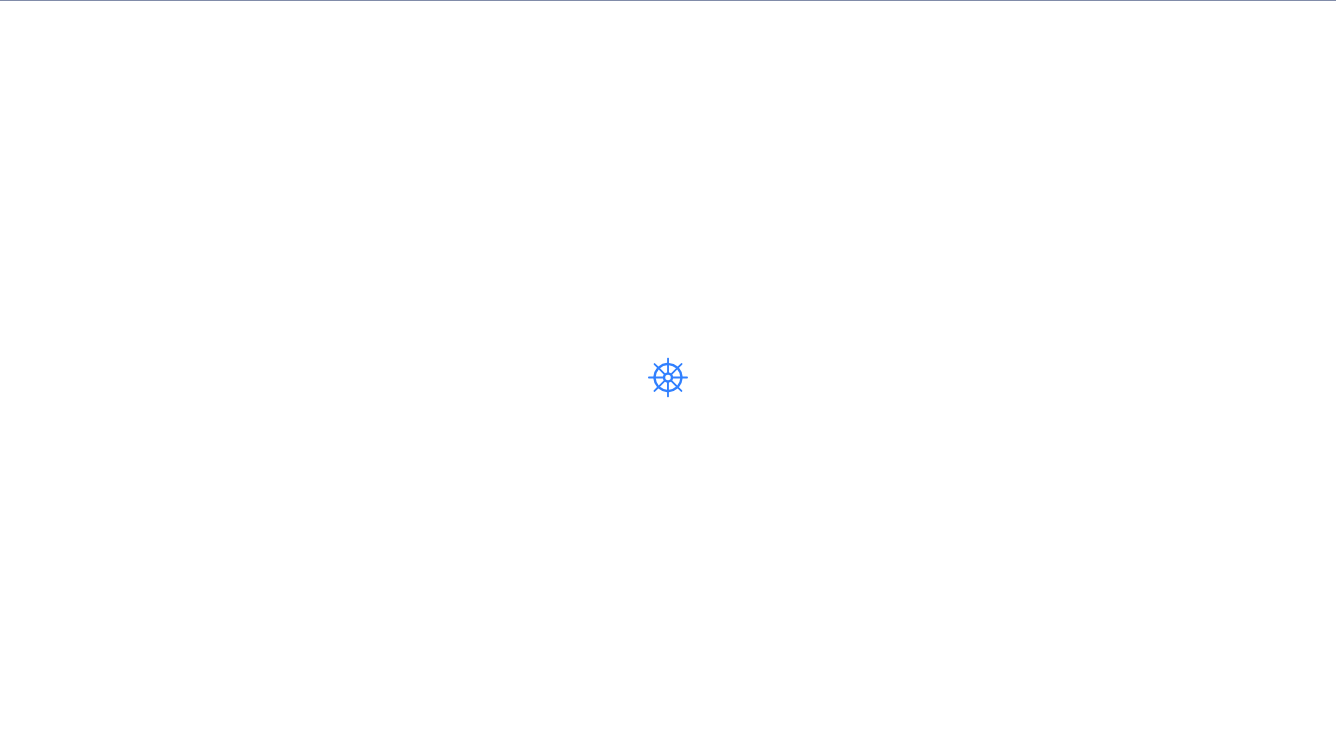 scroll, scrollTop: 0, scrollLeft: 0, axis: both 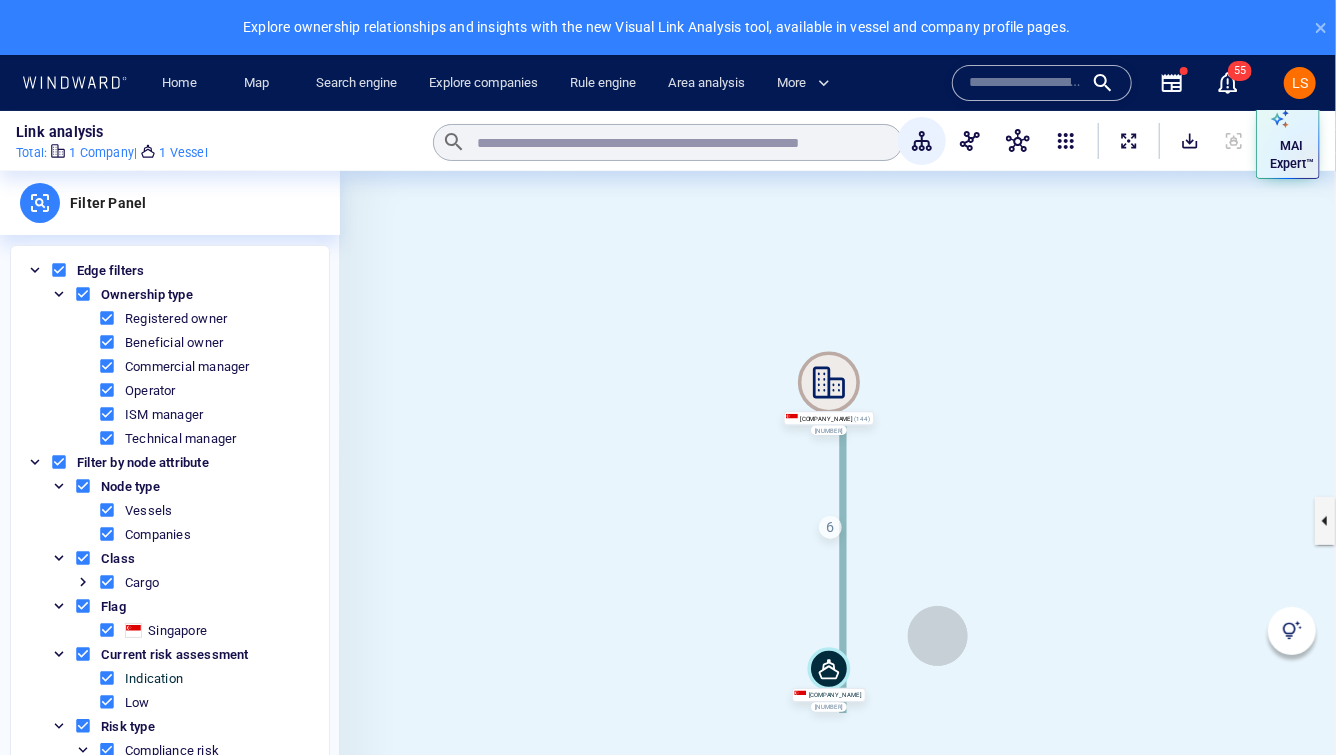 drag, startPoint x: 938, startPoint y: 636, endPoint x: 864, endPoint y: 429, distance: 219.82948 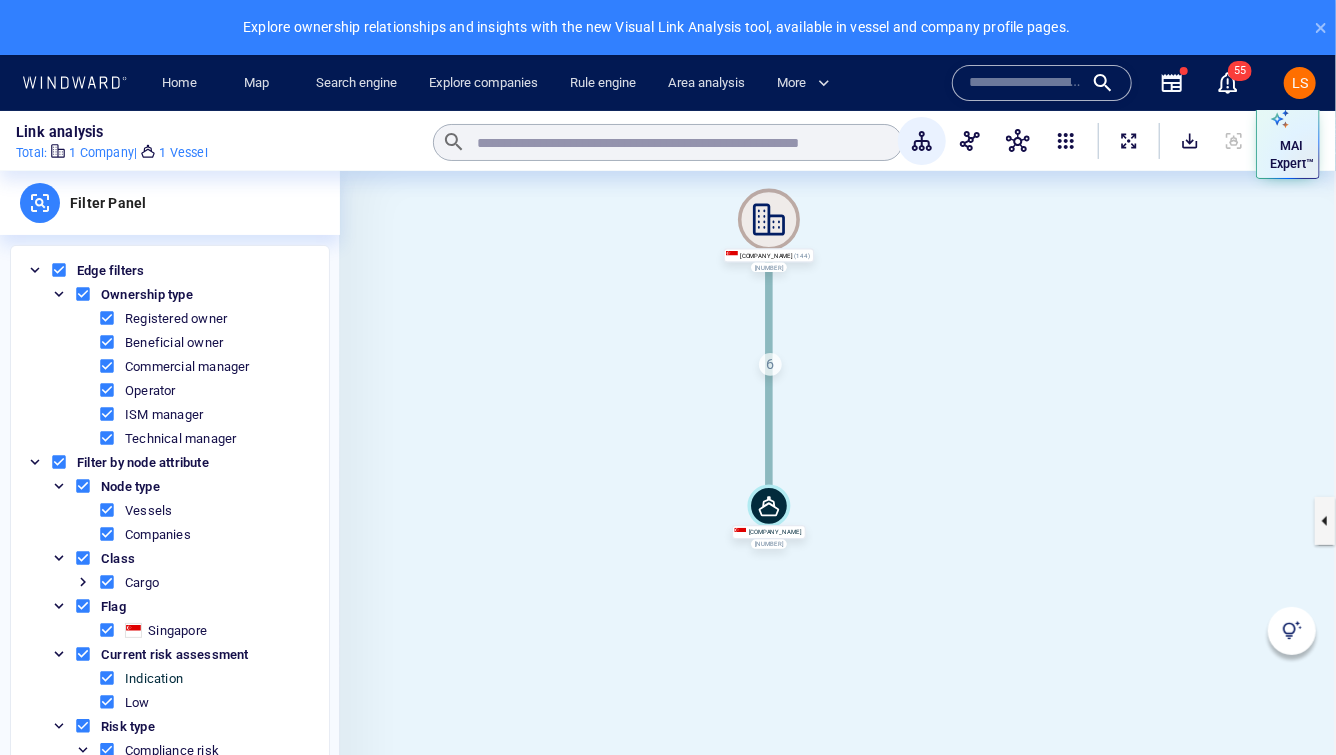 click at bounding box center [970, 141] 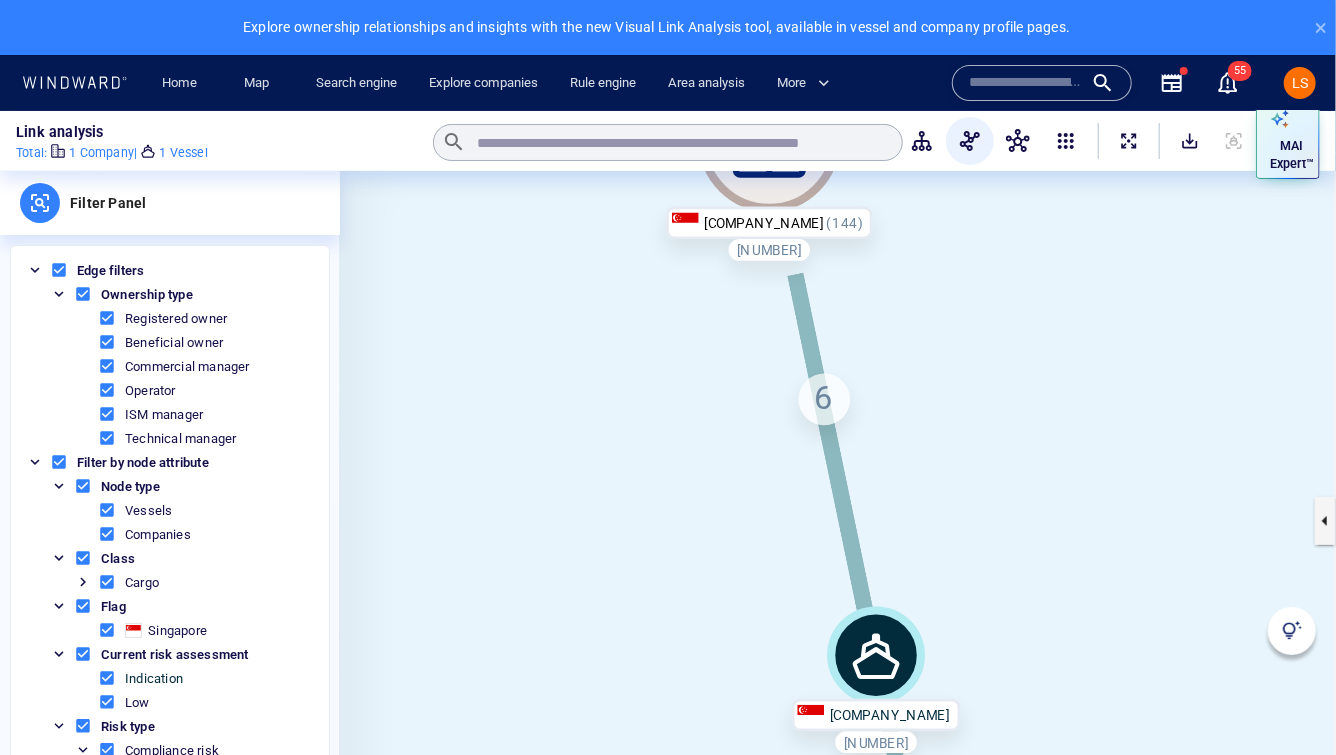 drag, startPoint x: 940, startPoint y: 592, endPoint x: 911, endPoint y: 426, distance: 168.5141 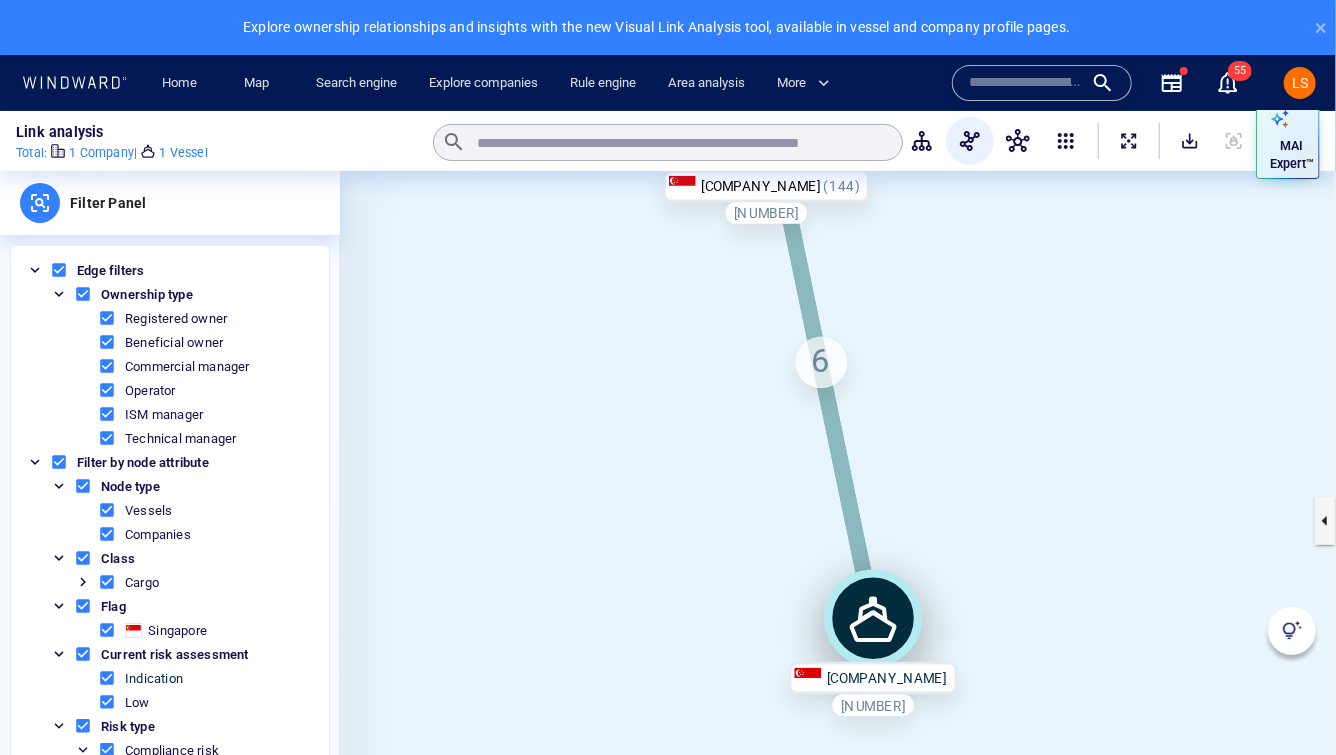 click 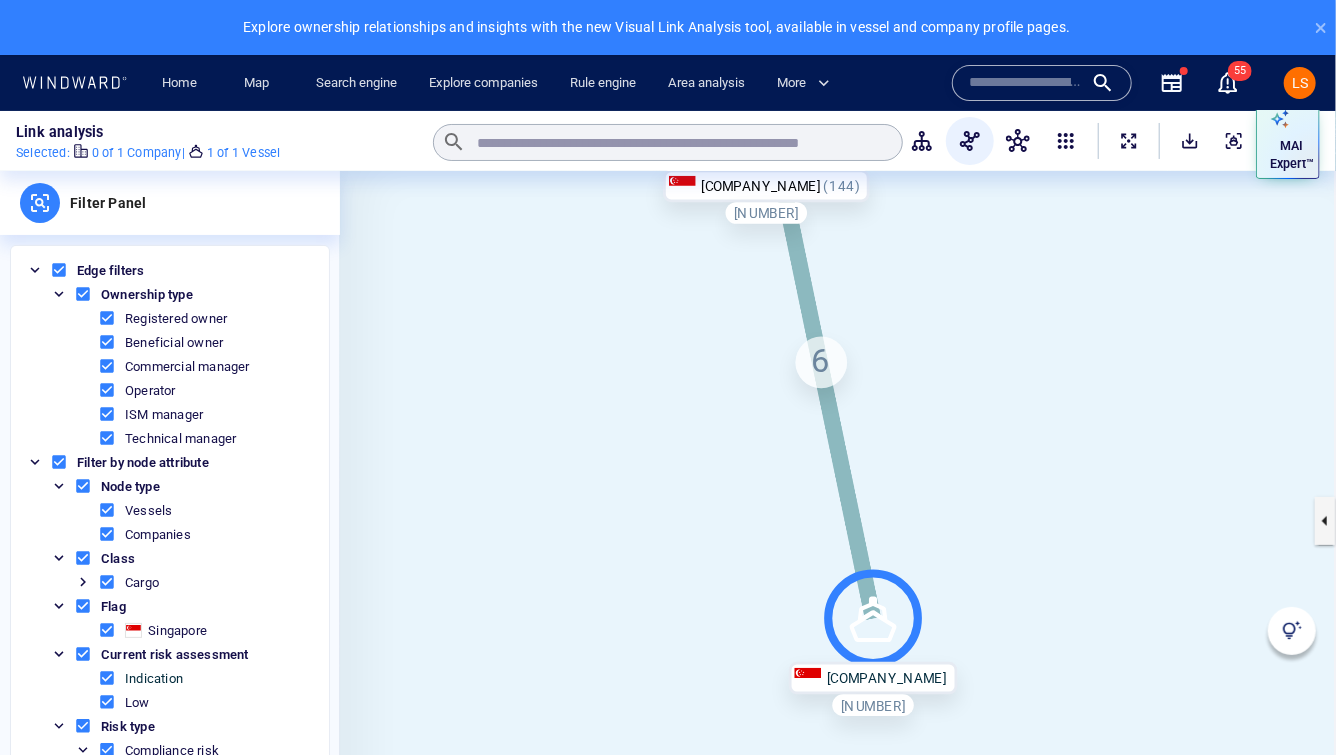 click at bounding box center [838, 520] 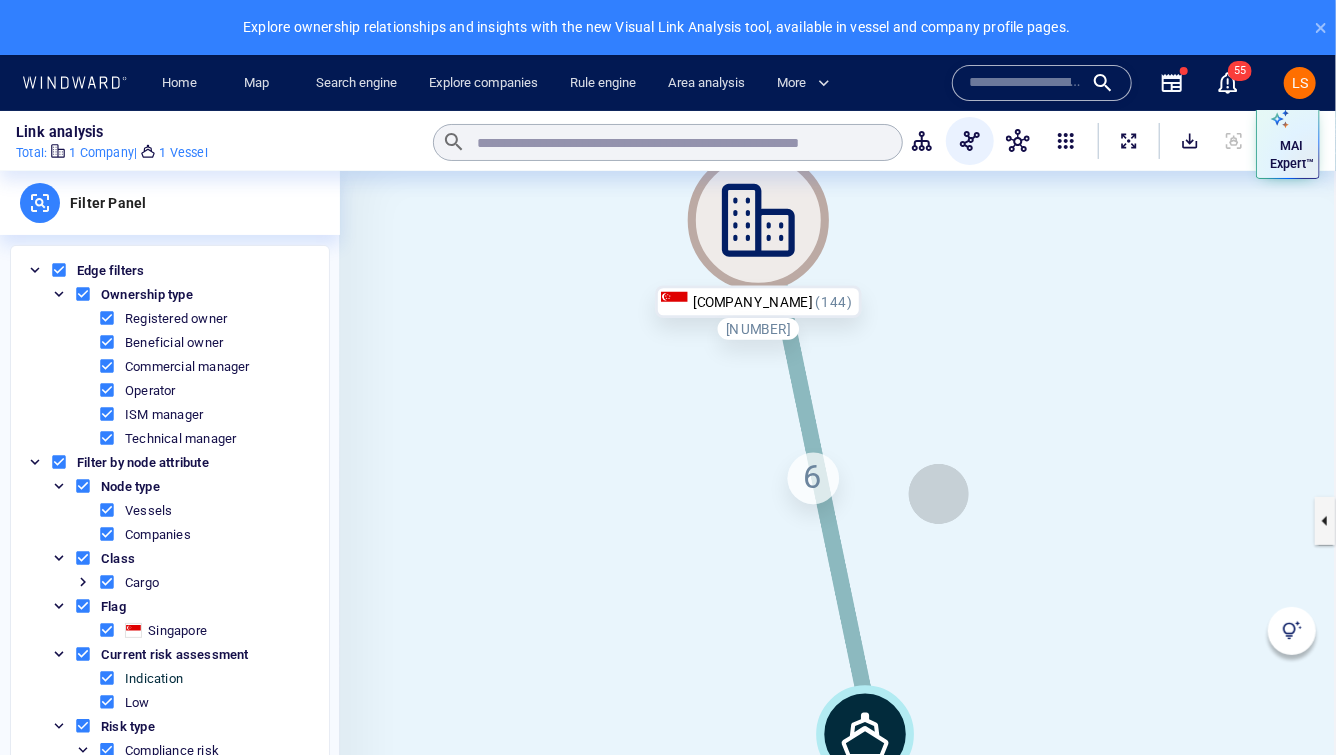 drag, startPoint x: 947, startPoint y: 378, endPoint x: 937, endPoint y: 494, distance: 116.43024 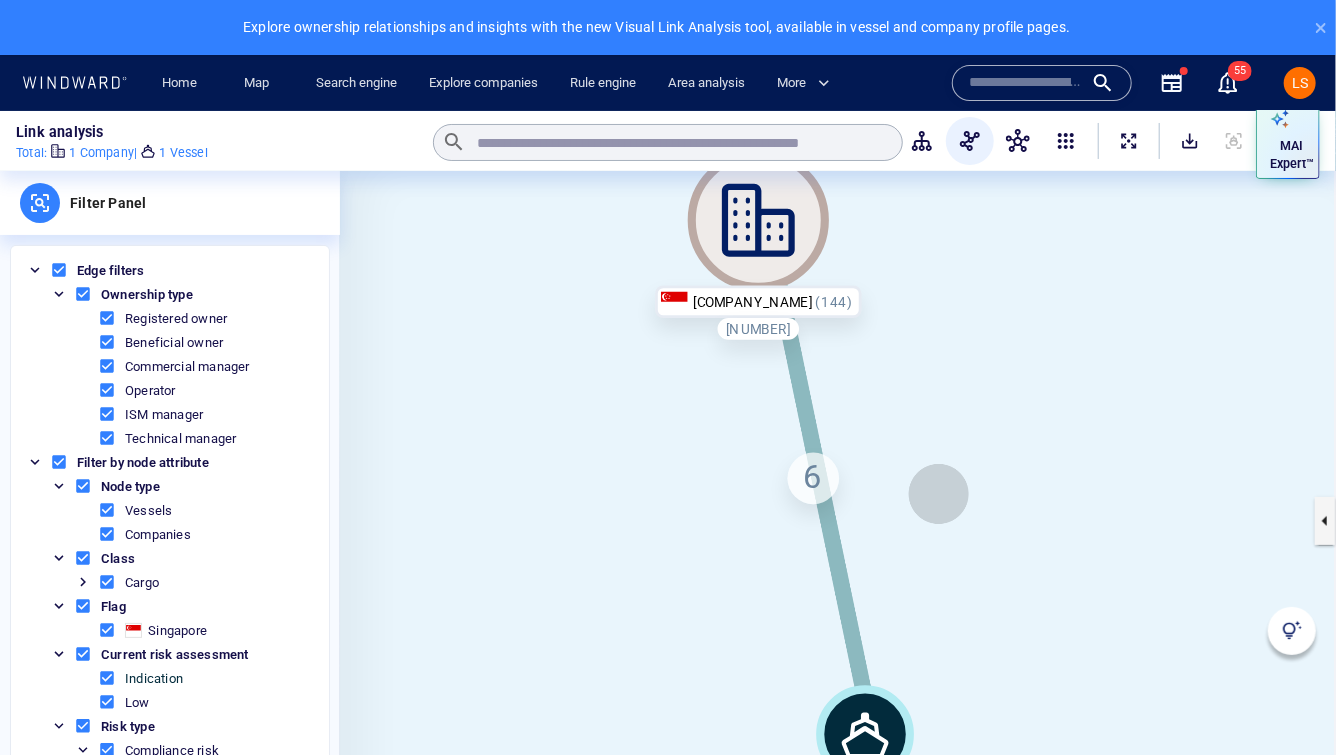 click at bounding box center (838, 520) 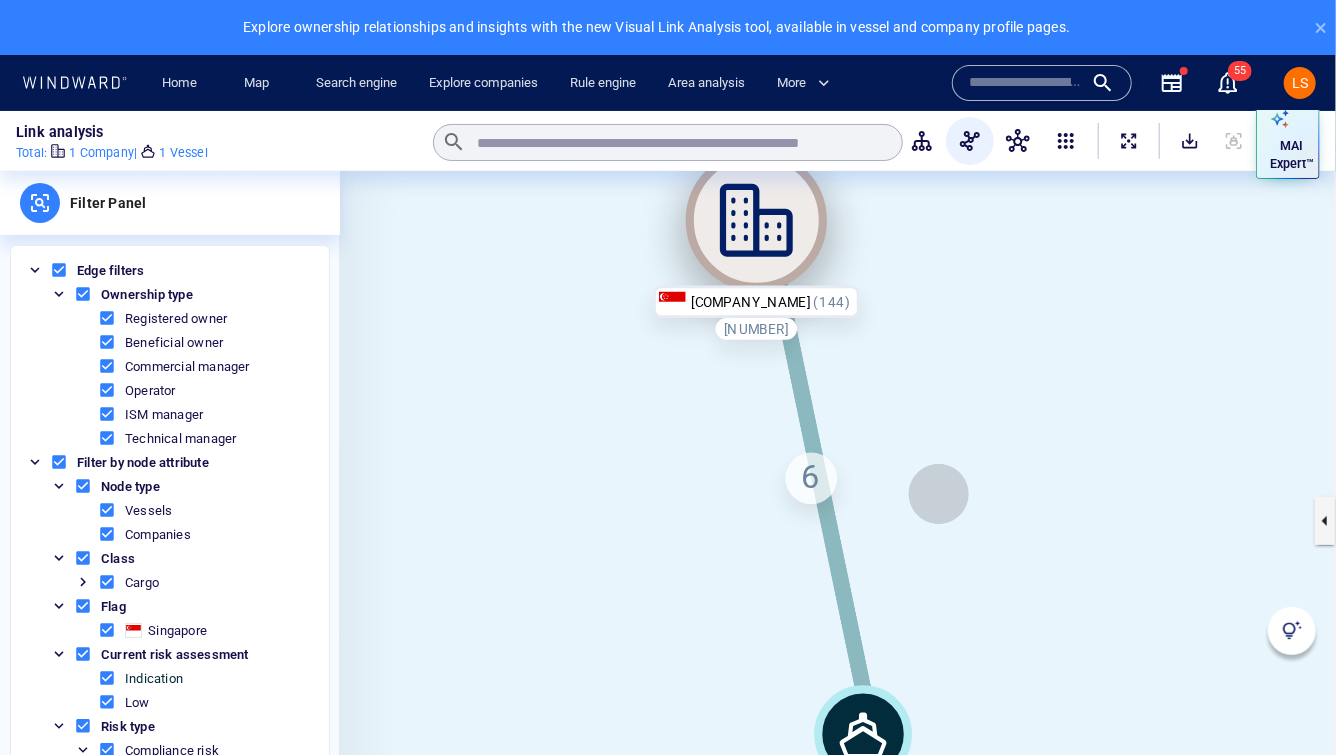 click 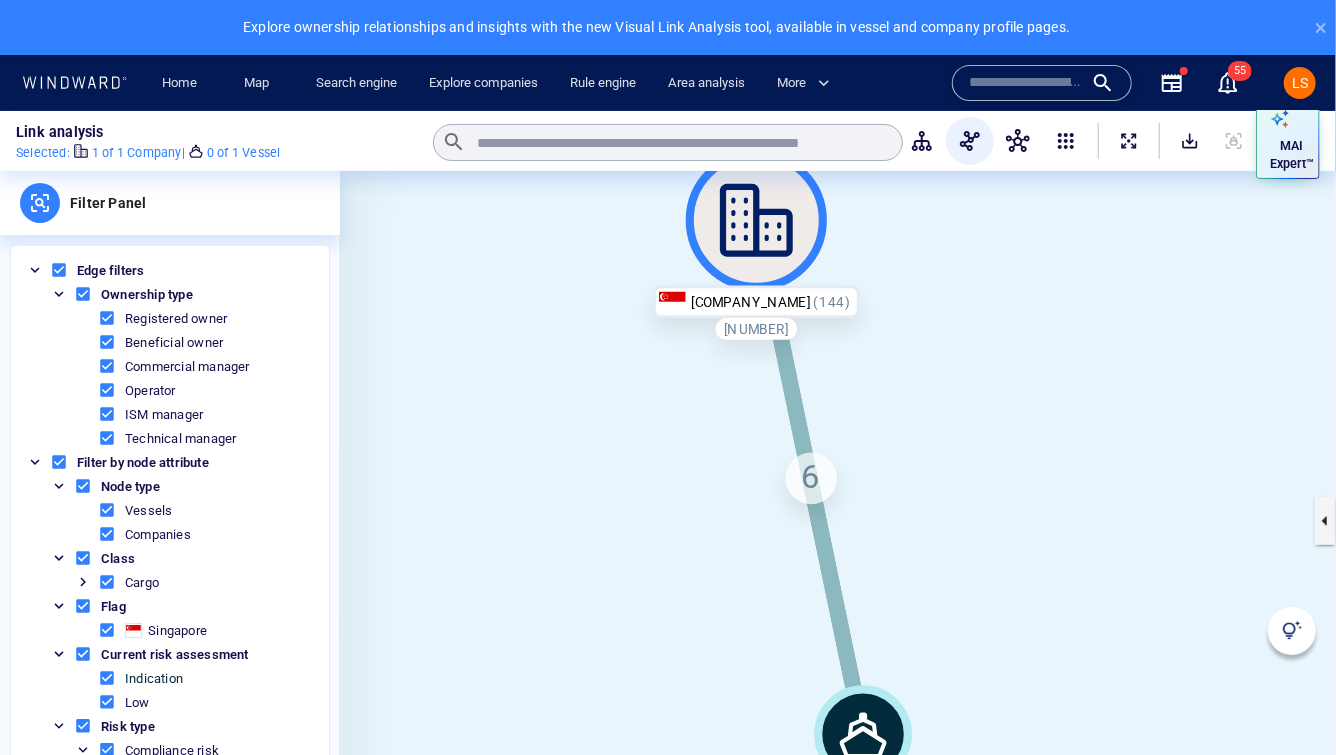 click on "[COMPANY_NAME]" at bounding box center (757, 302) 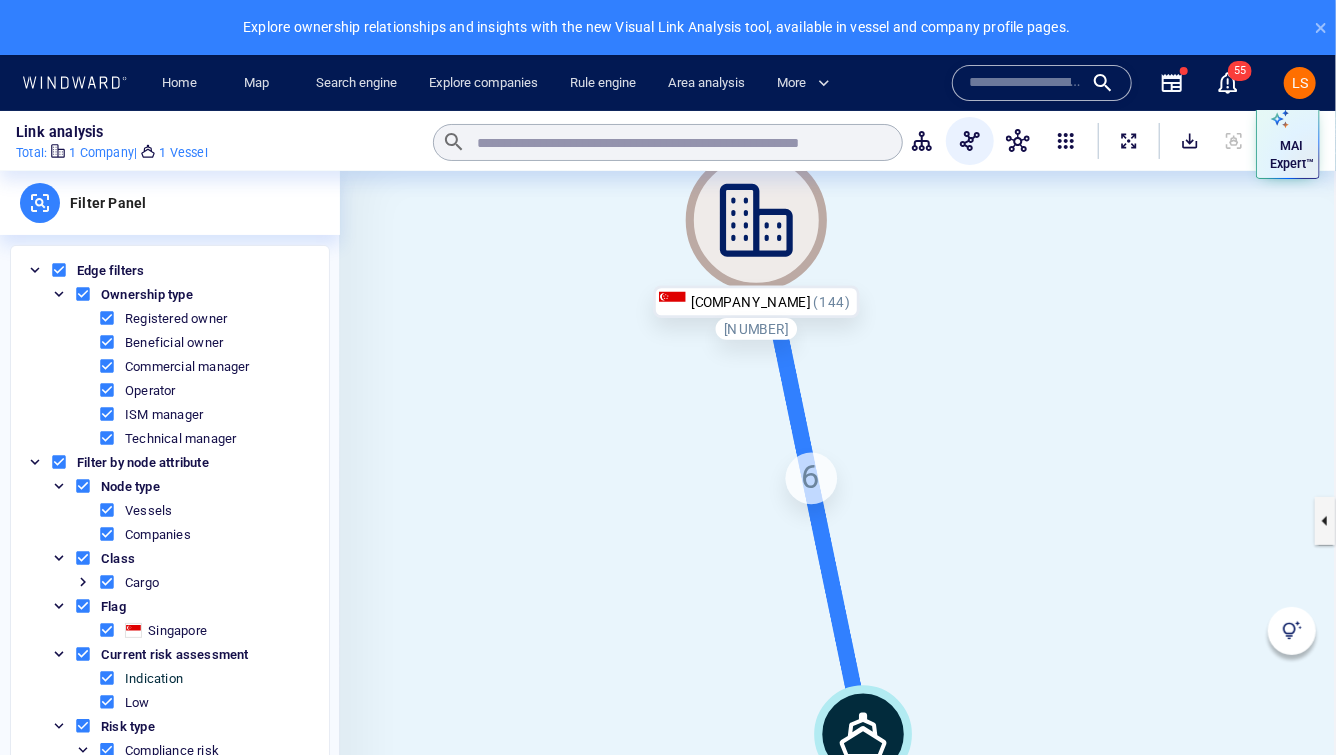 click on "[COMPANY_NAME]" at bounding box center (757, 302) 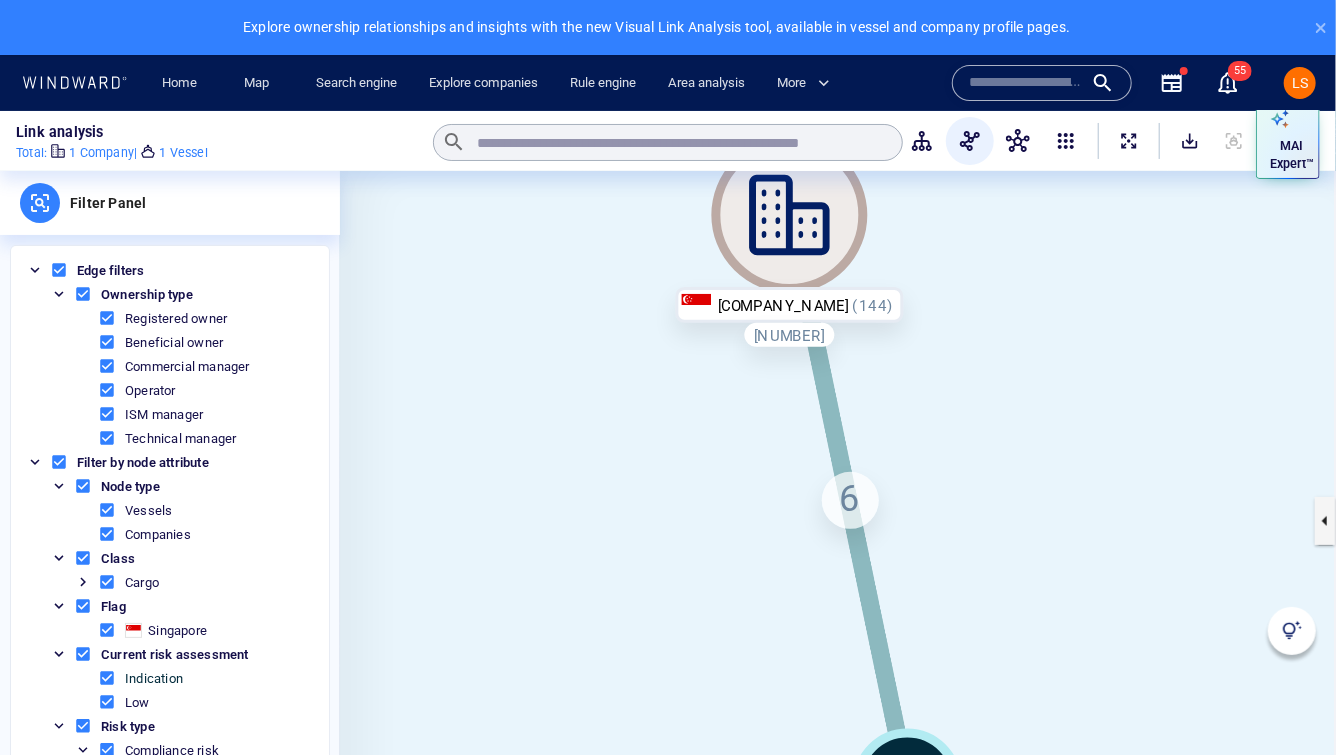 click on "1 Company  |" at bounding box center [103, 153] 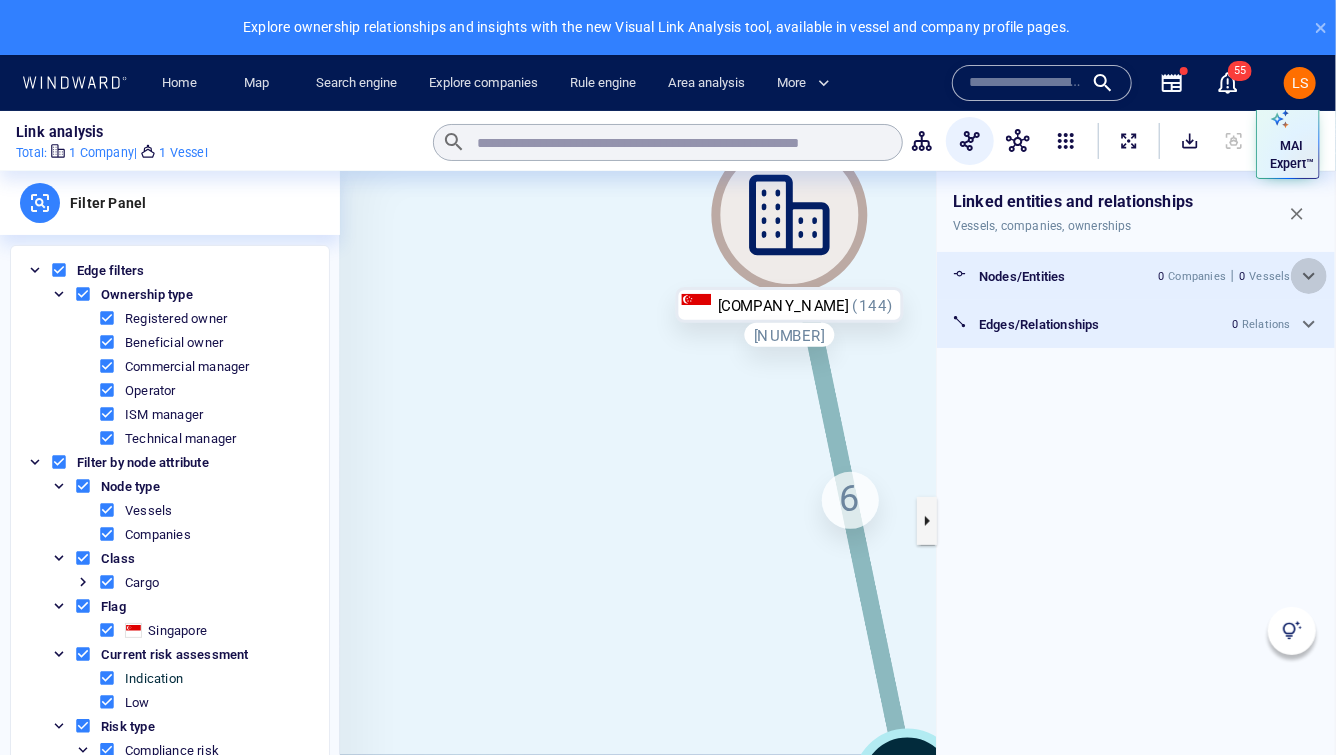 click 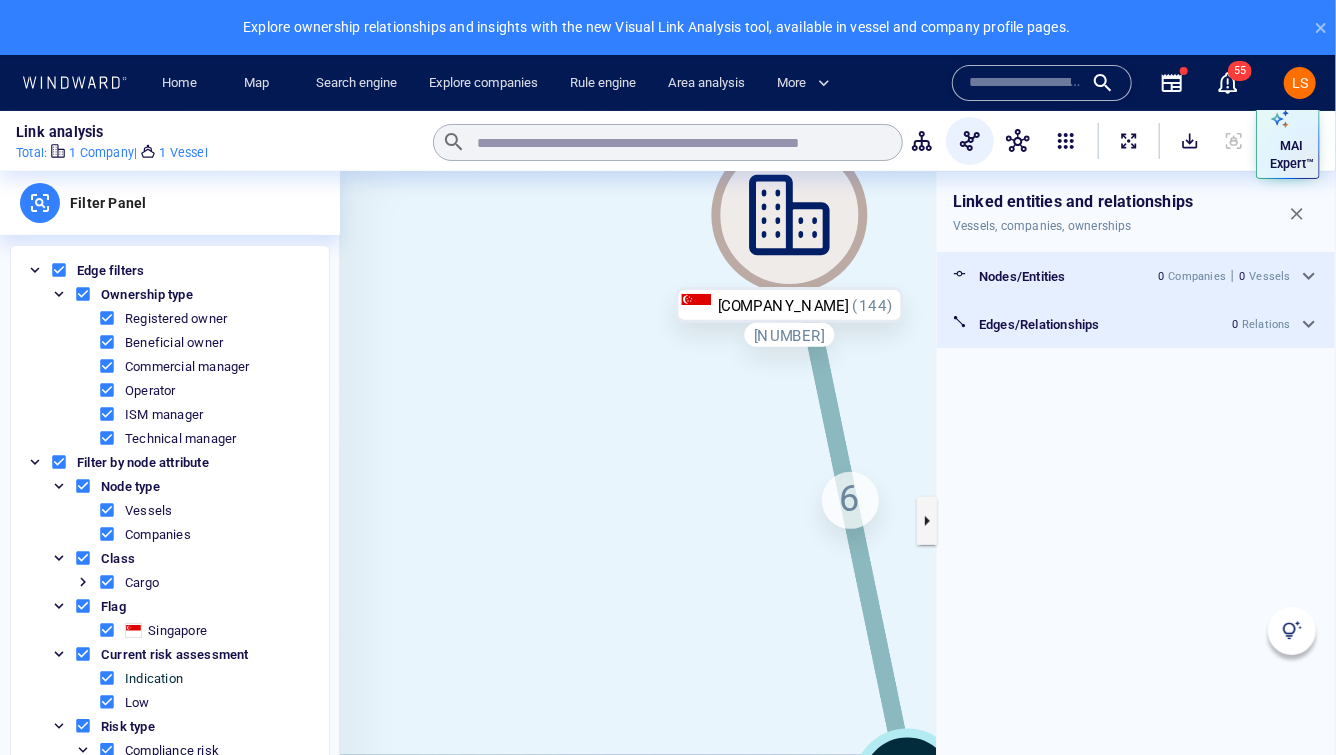 click on "Nodes/Entities 0 Companies 0 Vessels" at bounding box center (1136, 276) 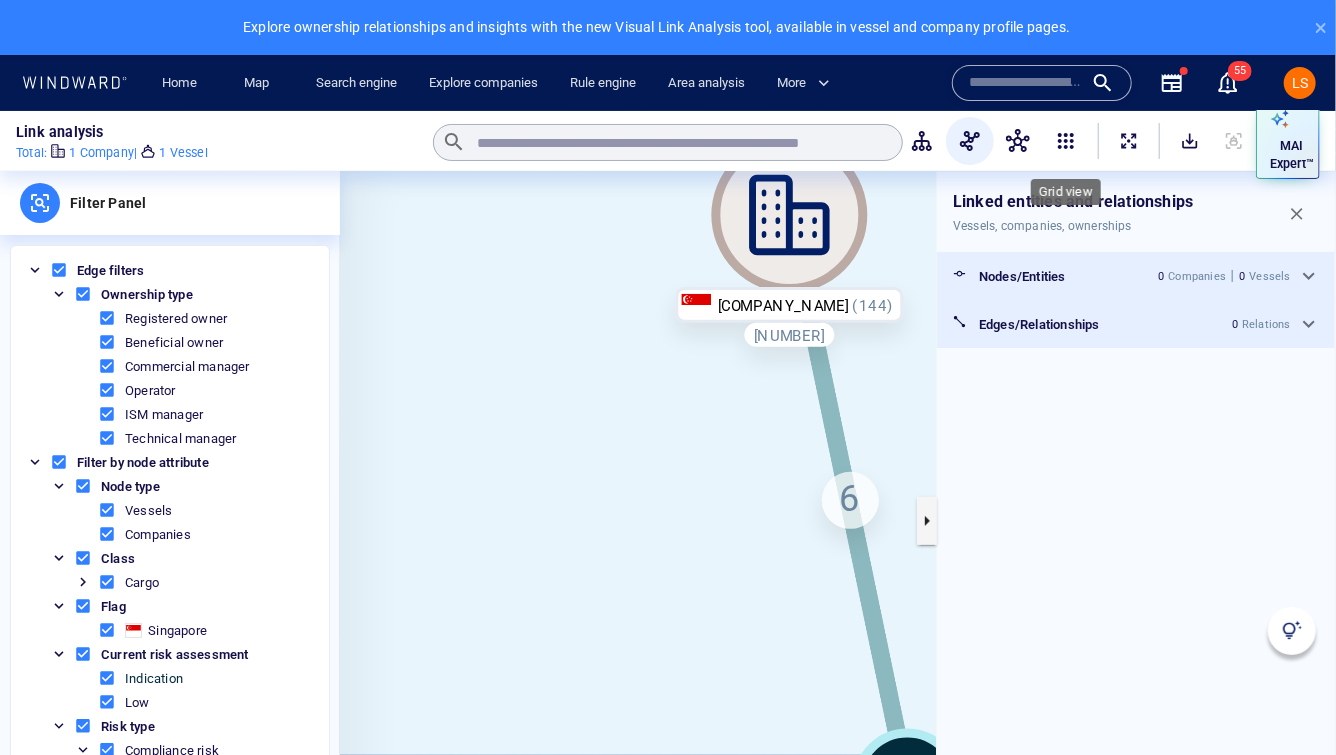 click at bounding box center [1066, 141] 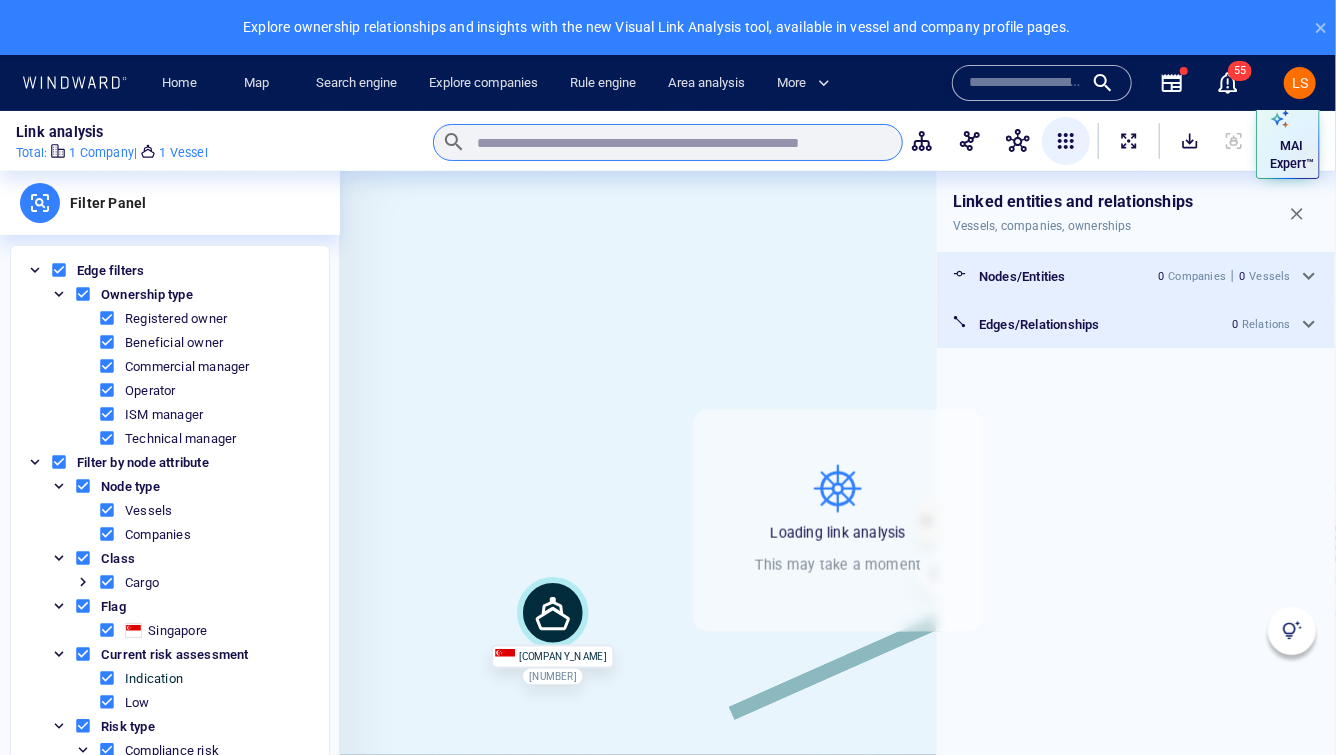 click at bounding box center (679, 143) 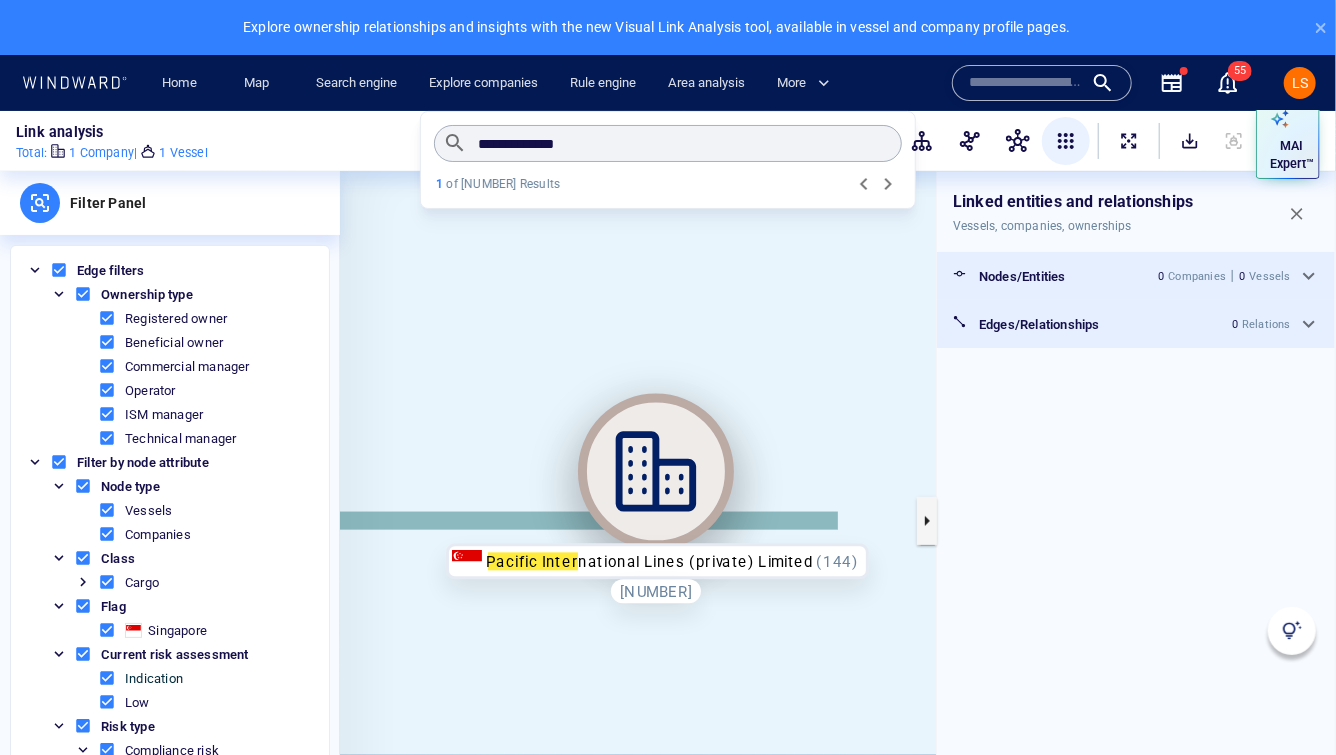 drag, startPoint x: 852, startPoint y: 522, endPoint x: 669, endPoint y: 472, distance: 189.70767 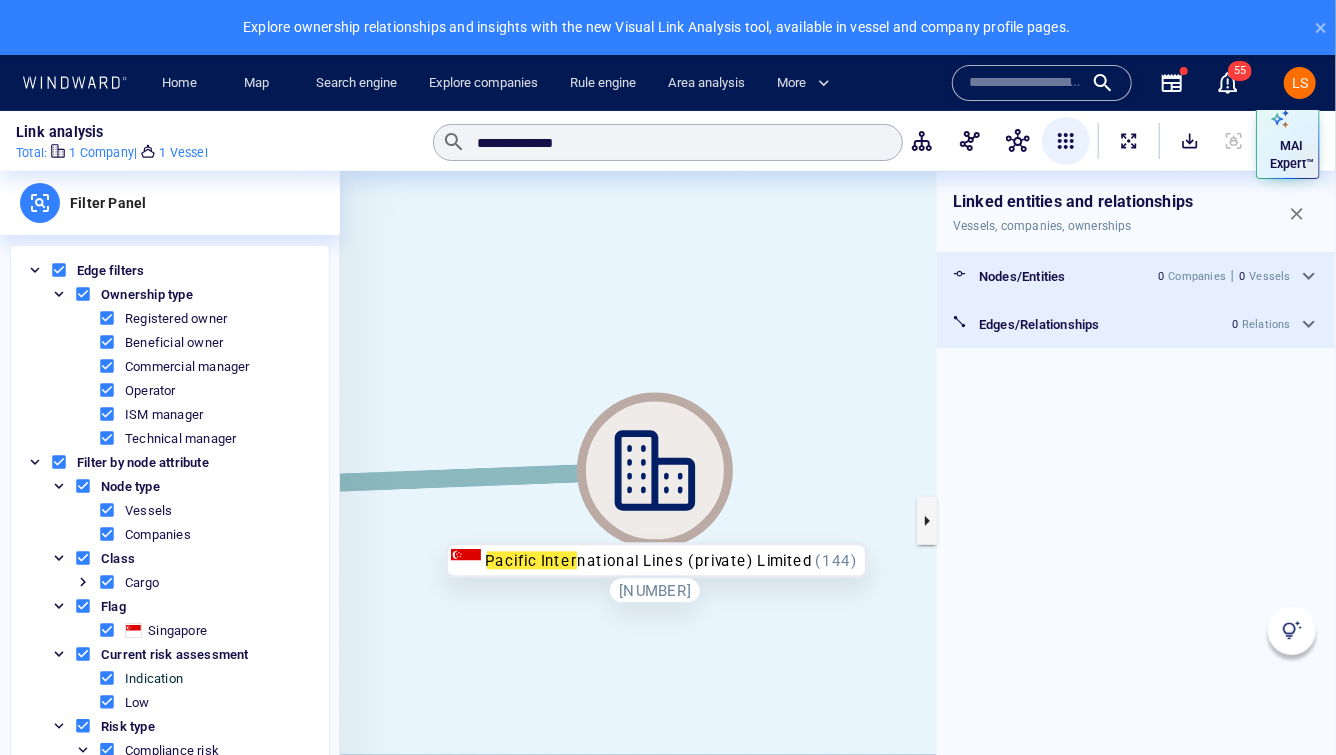 click on "Pacific Inter national Lines (private) Limited" at bounding box center (655, 561) 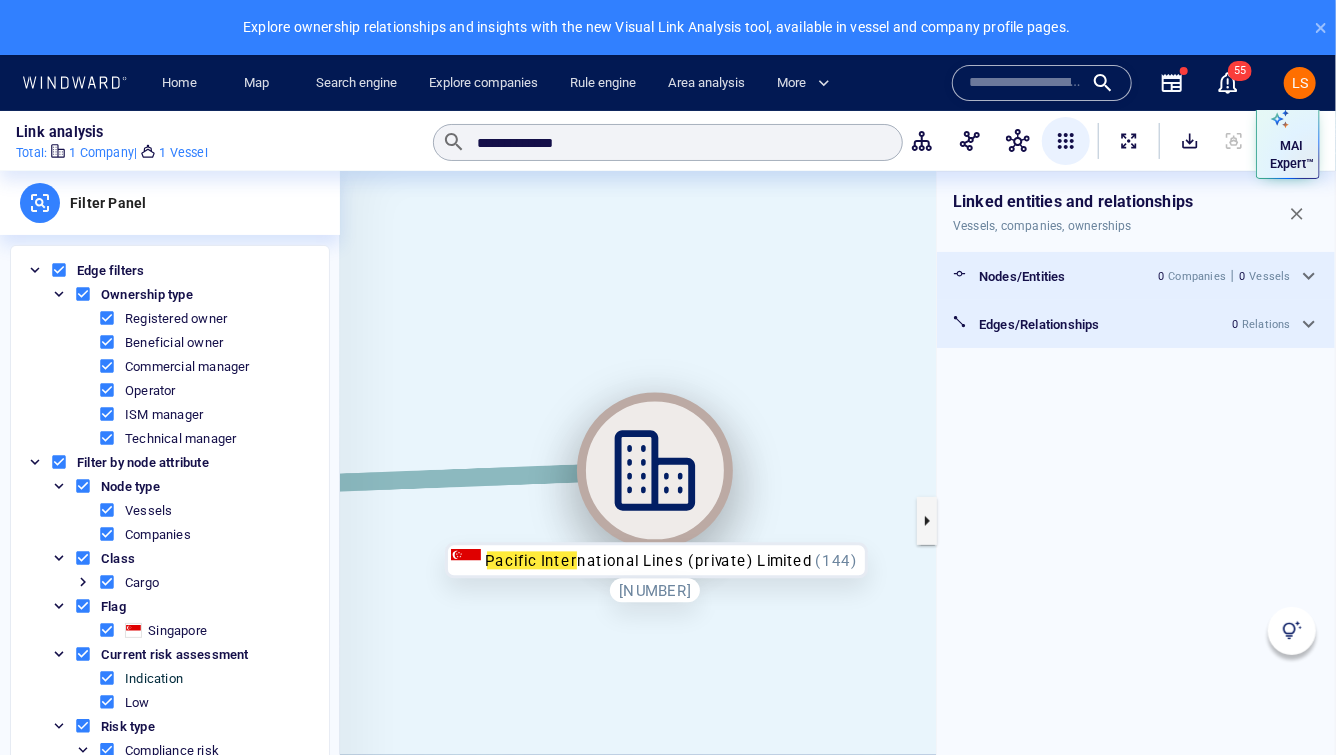 click 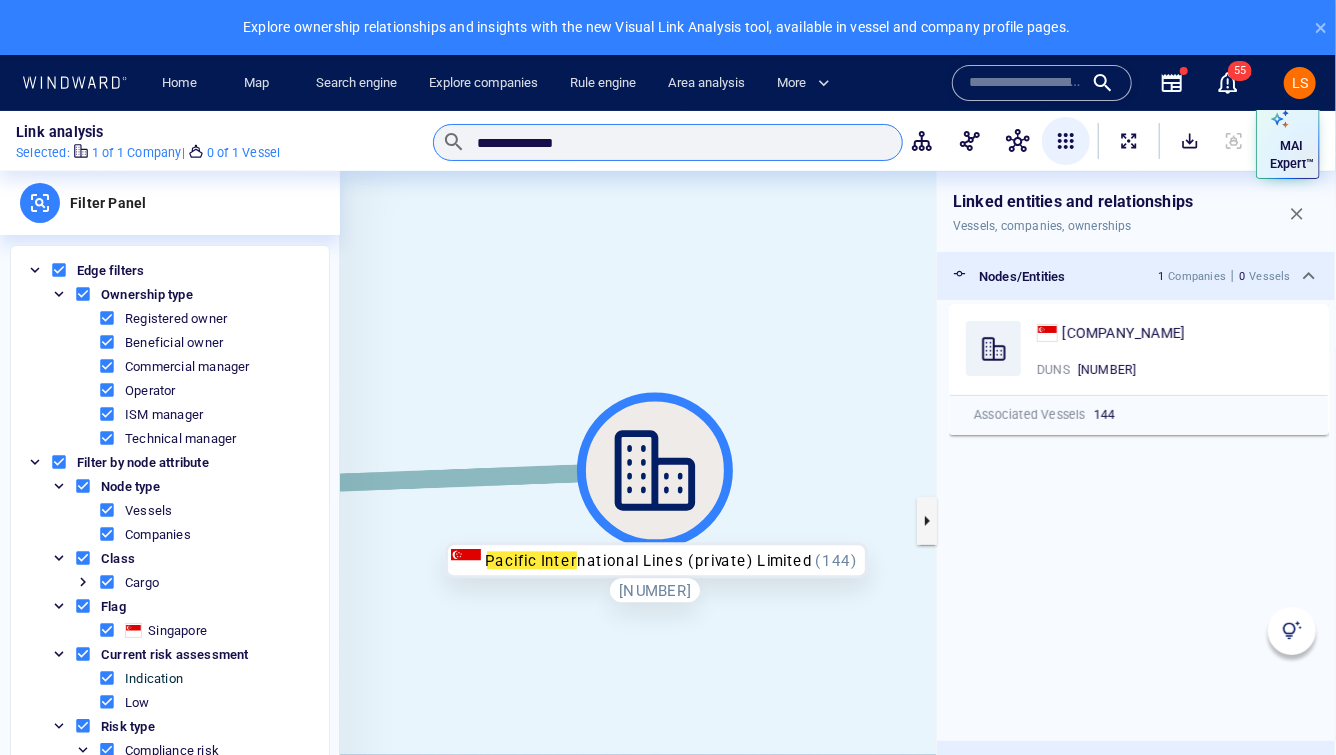 click on "**********" at bounding box center (668, 142) 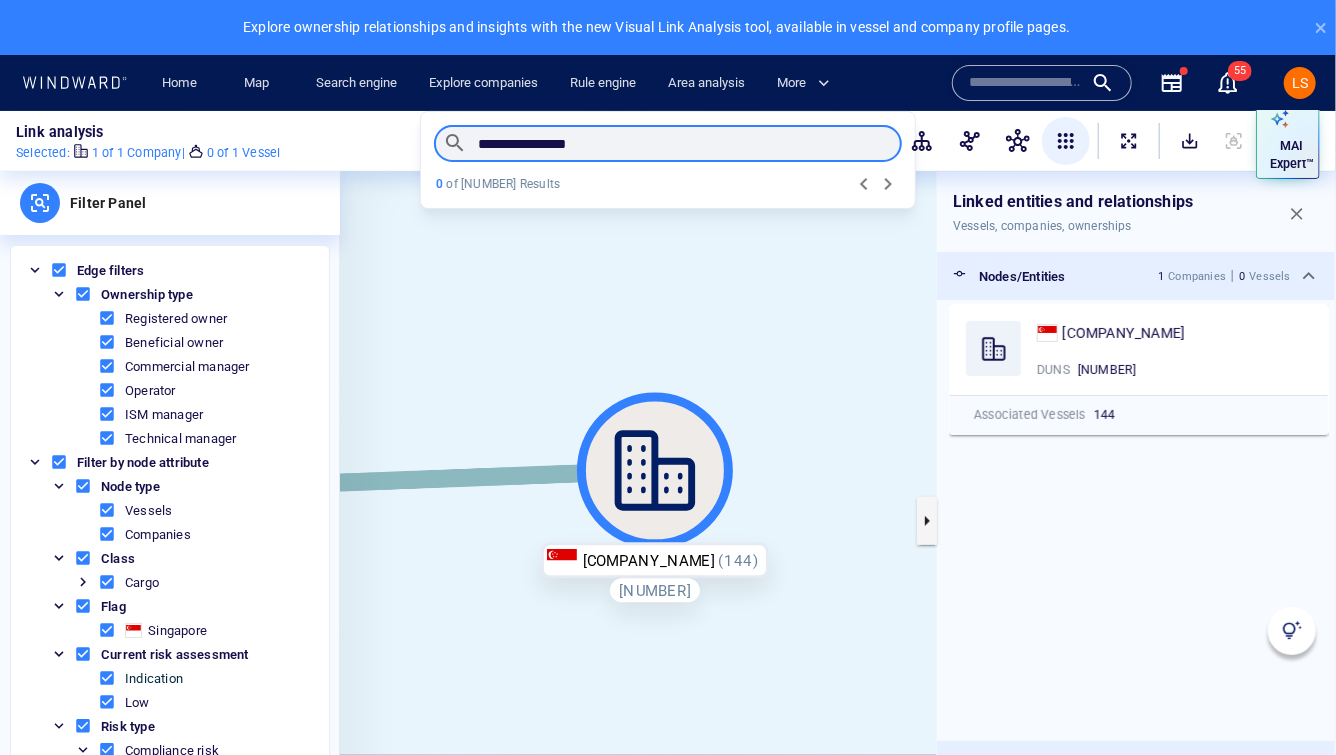 type on "**********" 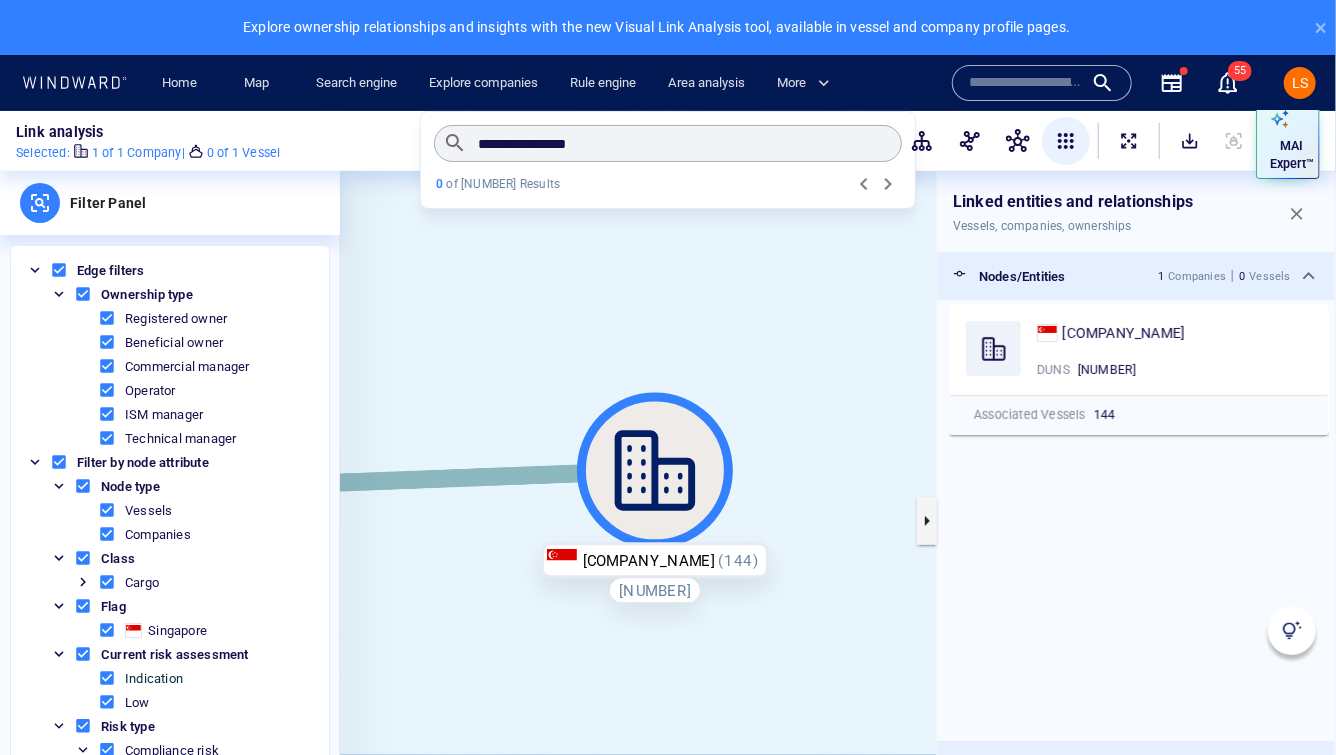 click at bounding box center (1026, 83) 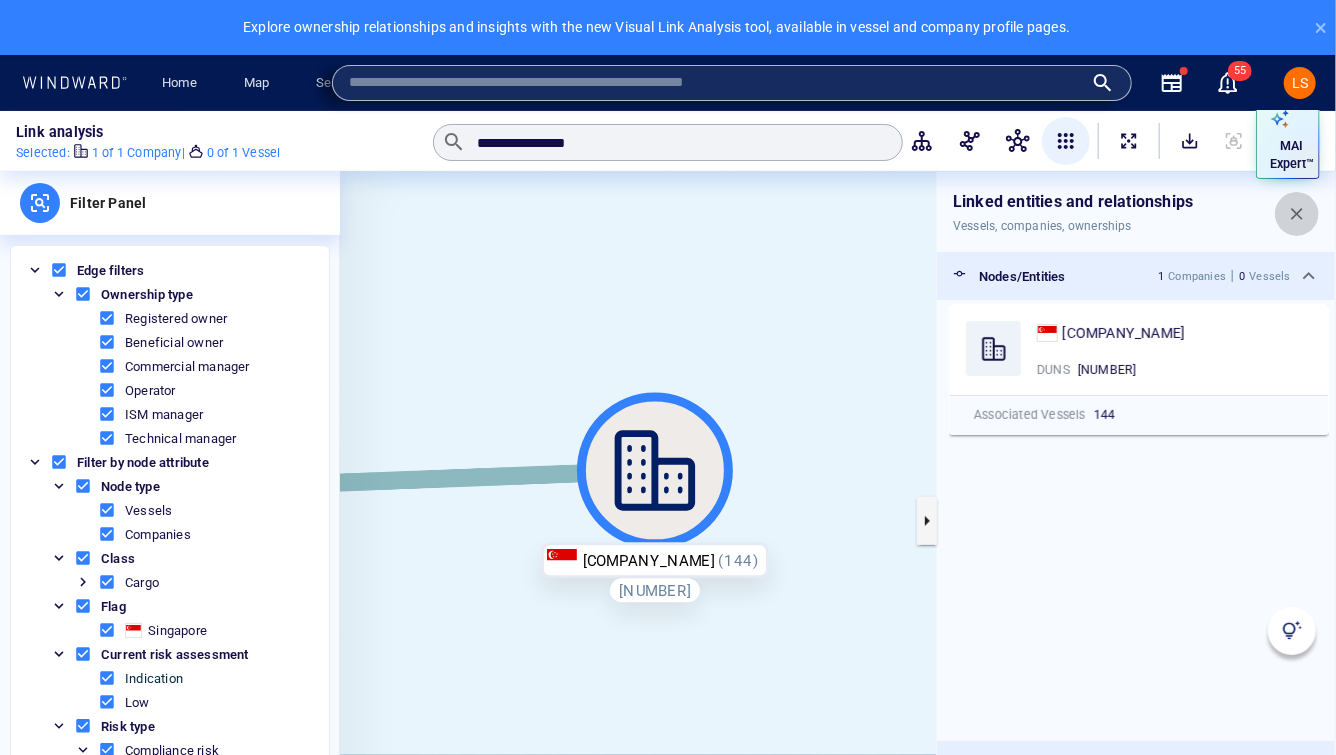 click at bounding box center (1297, 214) 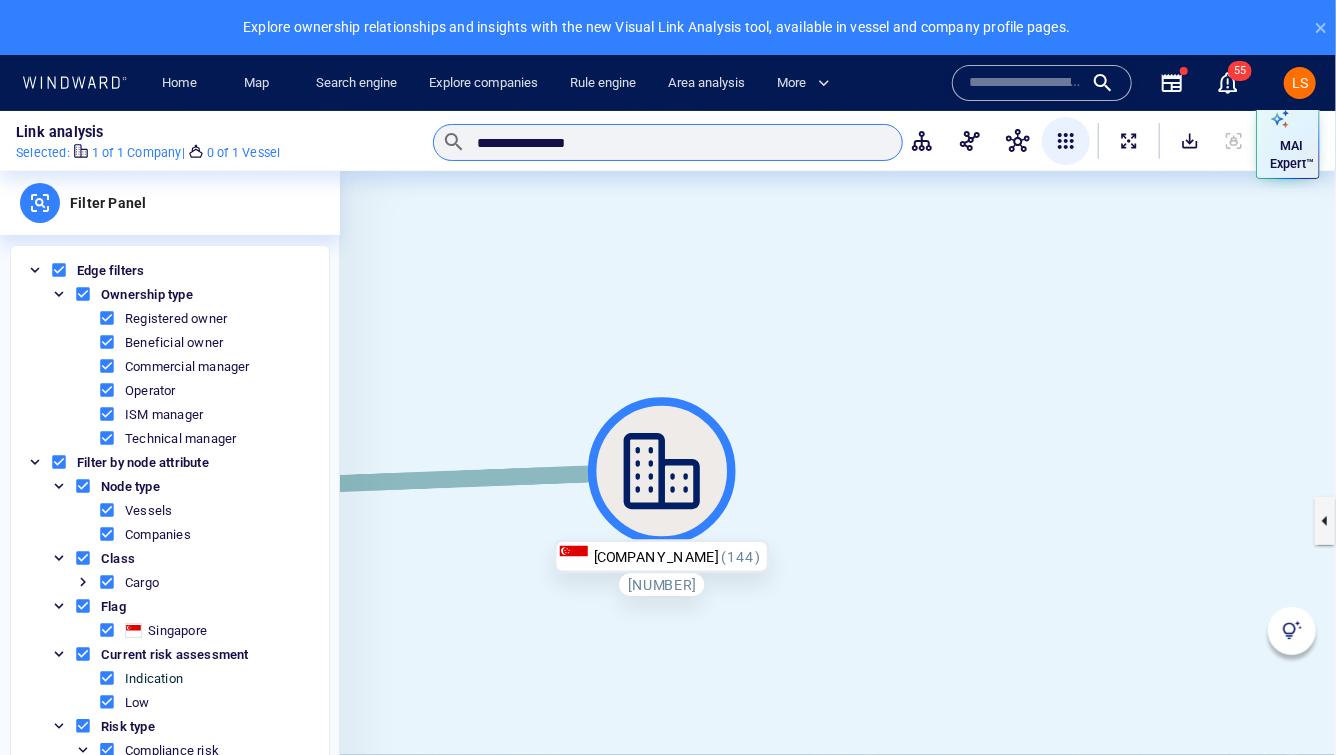 click on "**********" at bounding box center (679, 143) 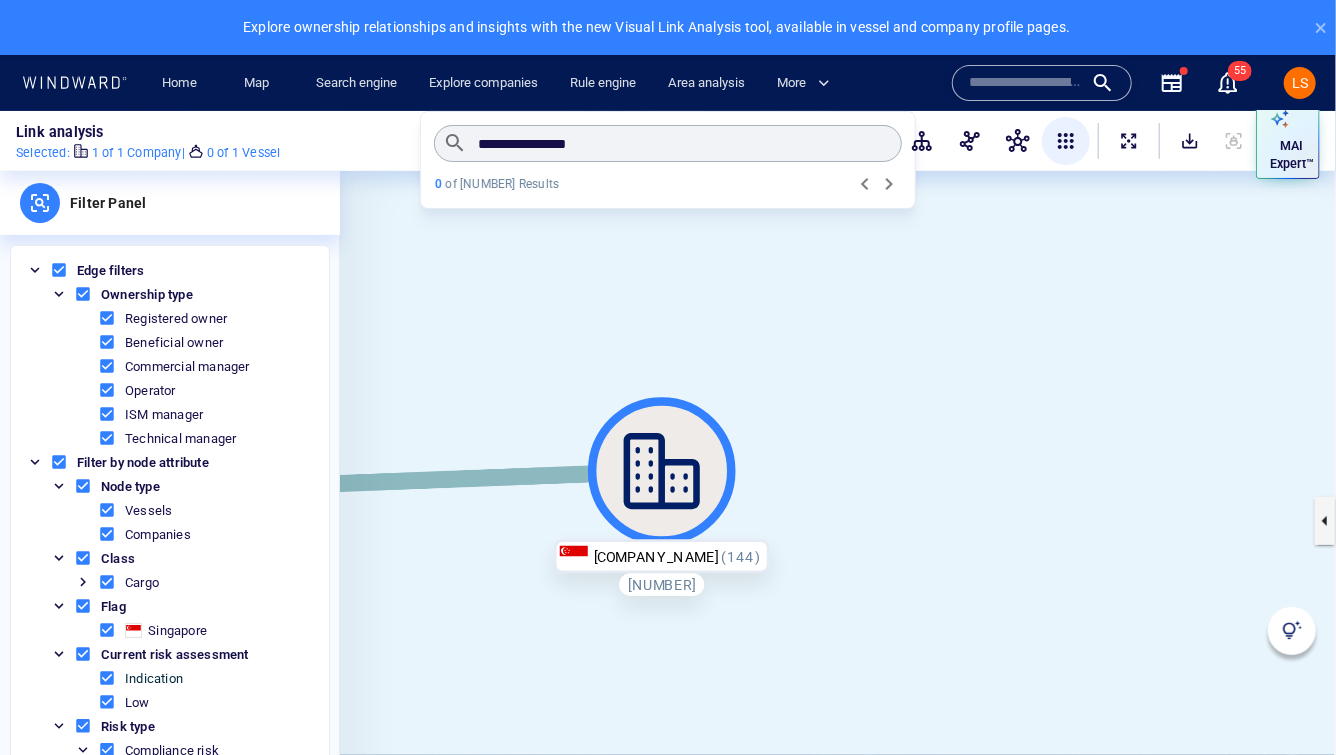 click at bounding box center [1026, 83] 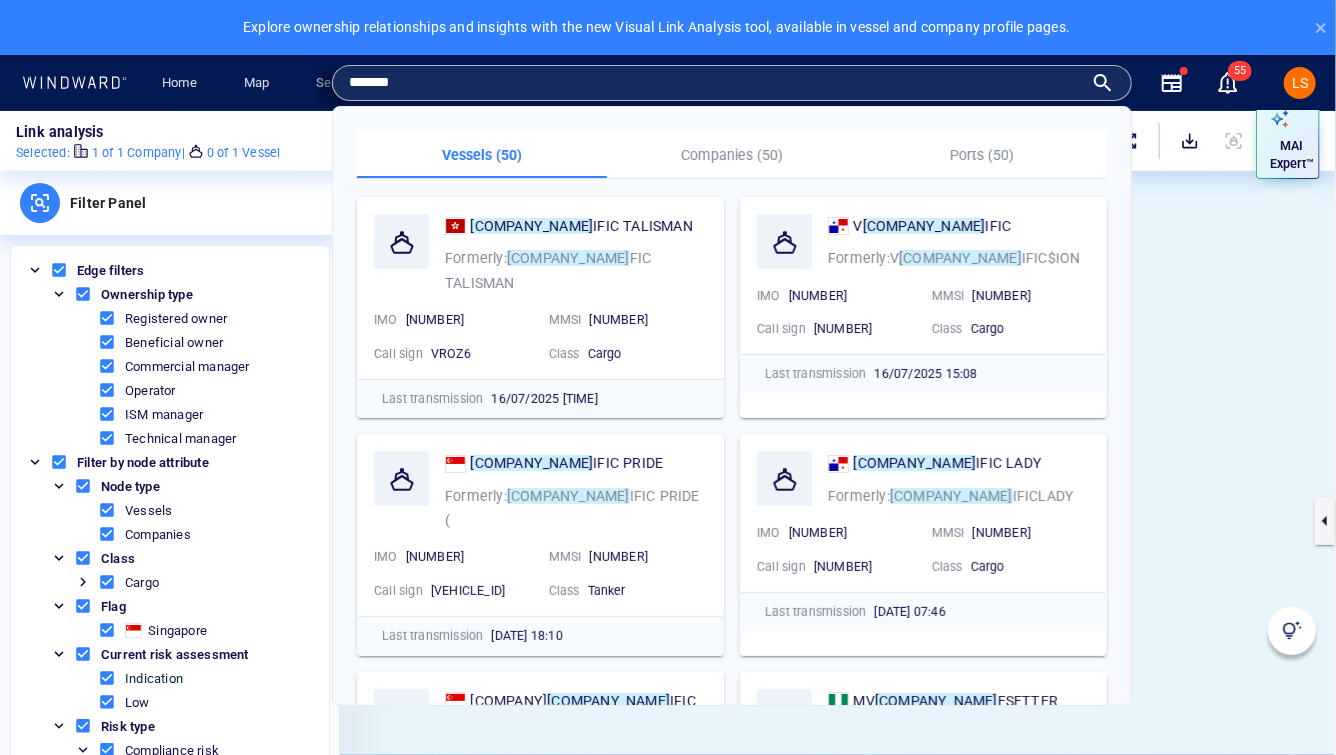 click on "Companies (50)" at bounding box center [732, 155] 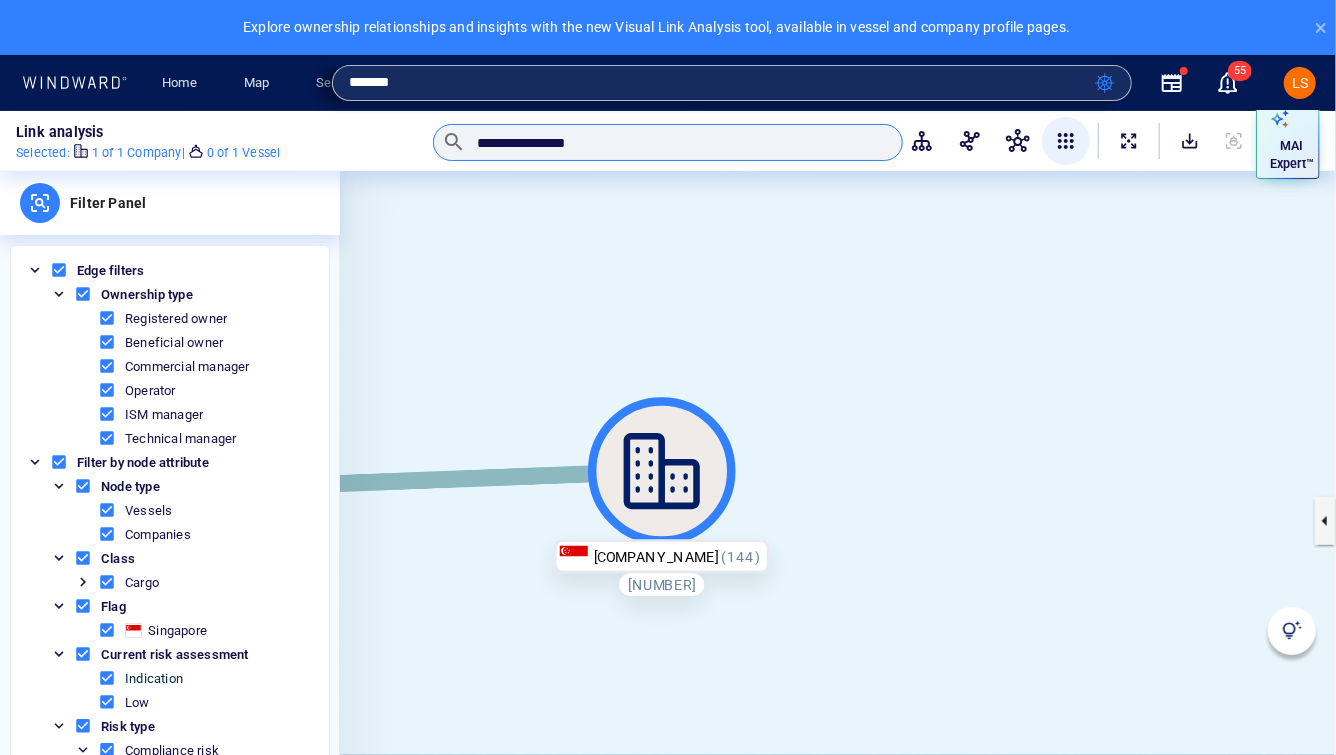 click on "**********" at bounding box center (668, 142) 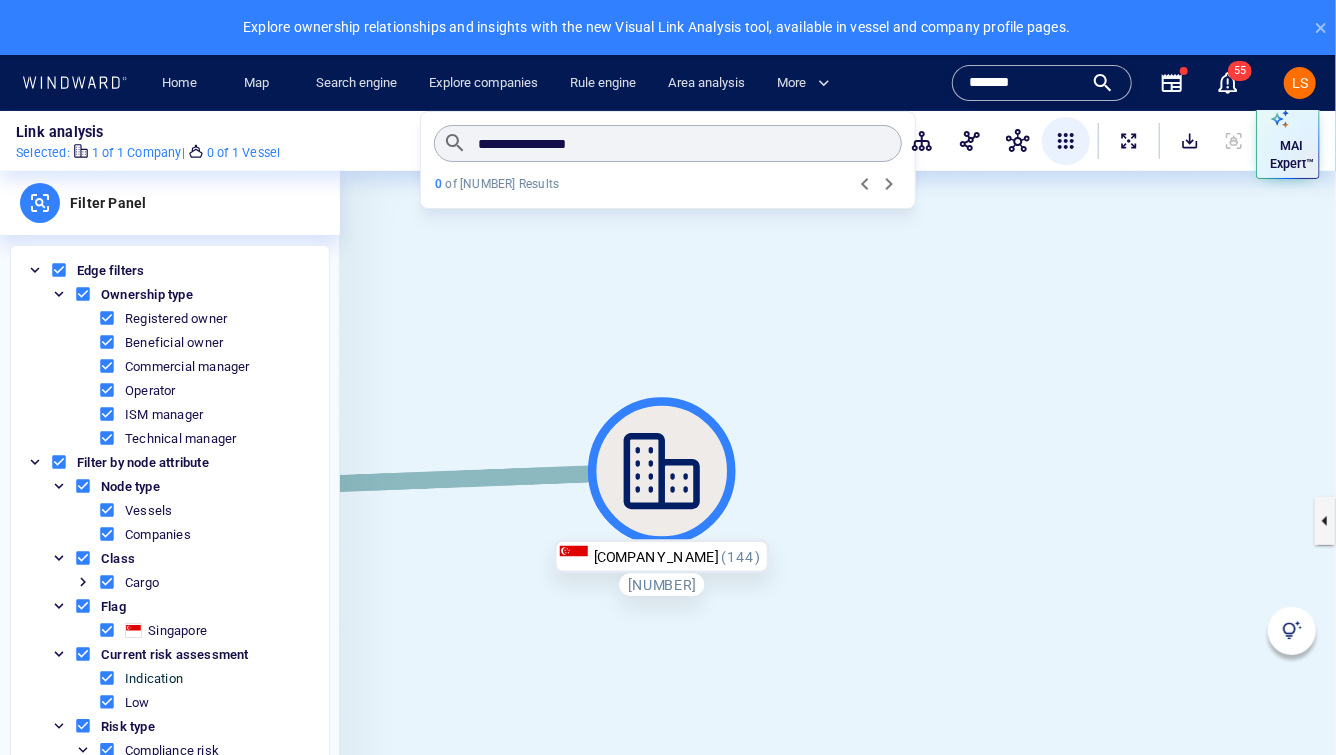 click on "*******" at bounding box center (1026, 83) 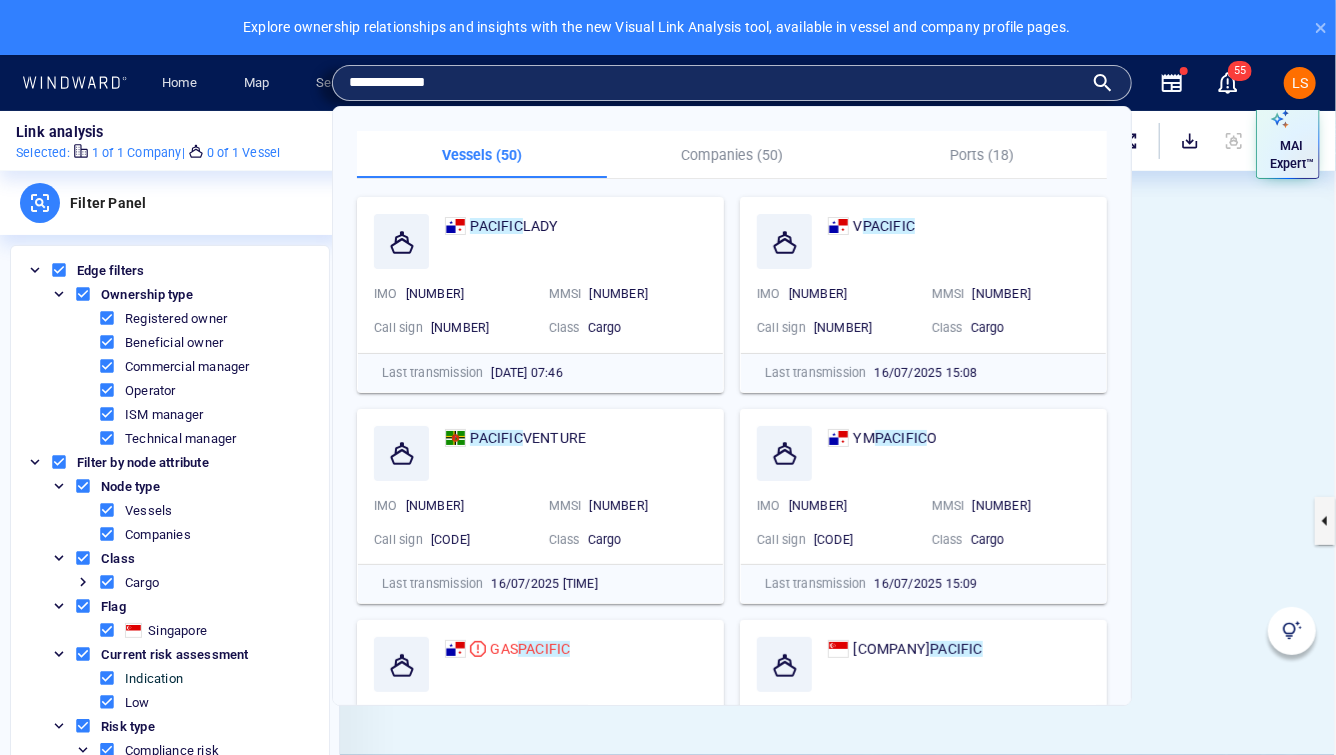 type on "**********" 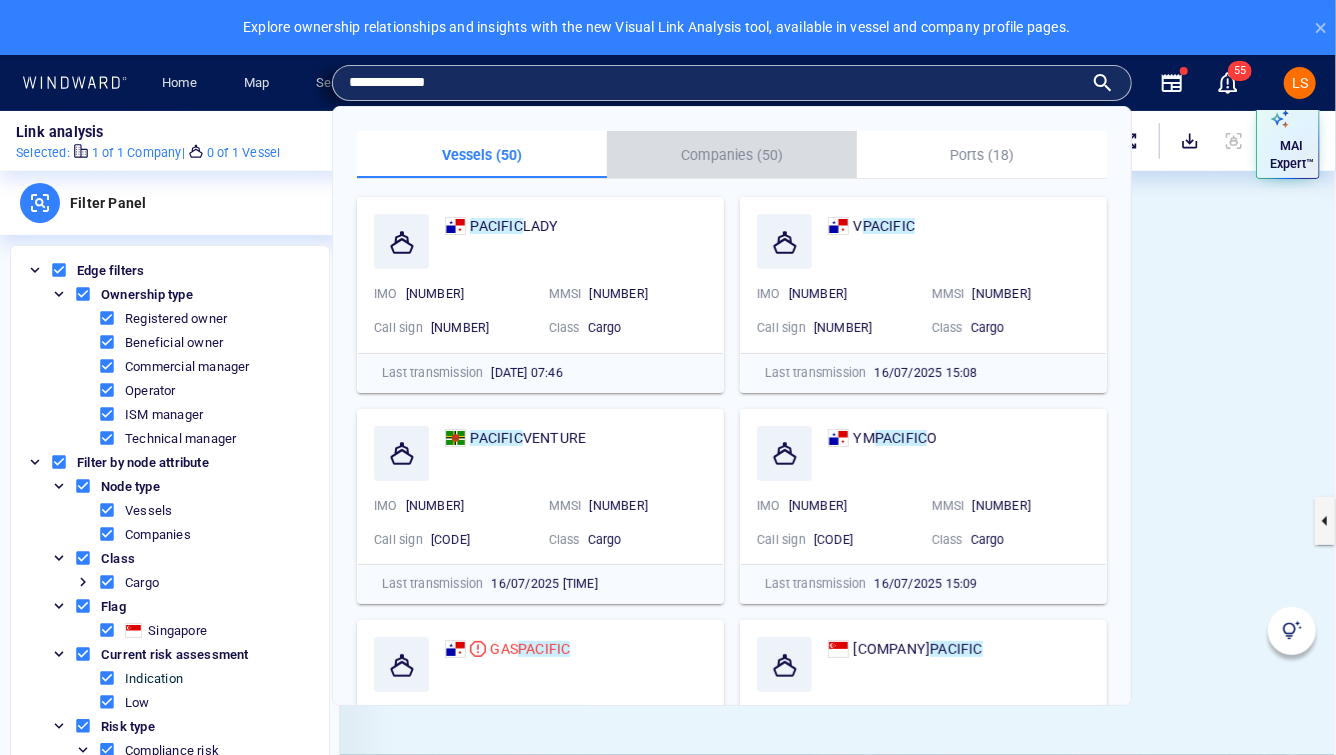 click on "Companies (50)" at bounding box center [732, 155] 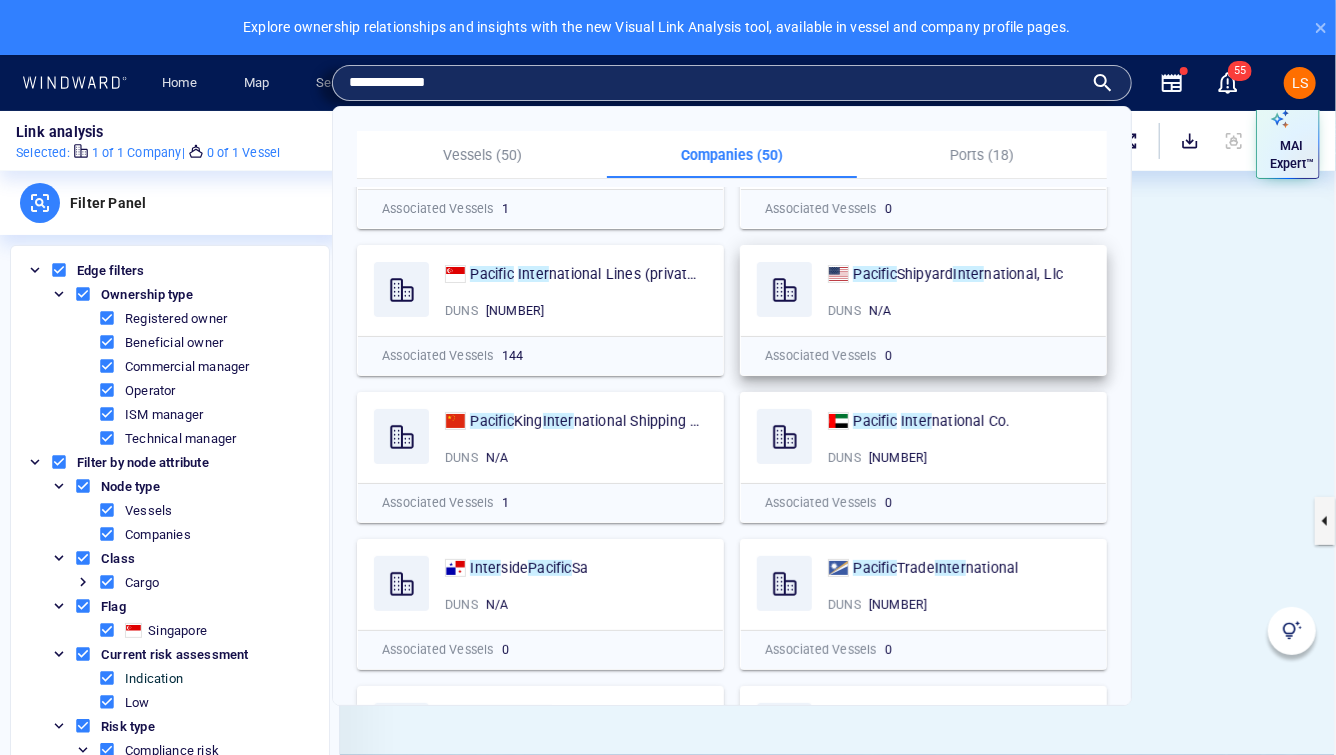 scroll, scrollTop: 98, scrollLeft: 0, axis: vertical 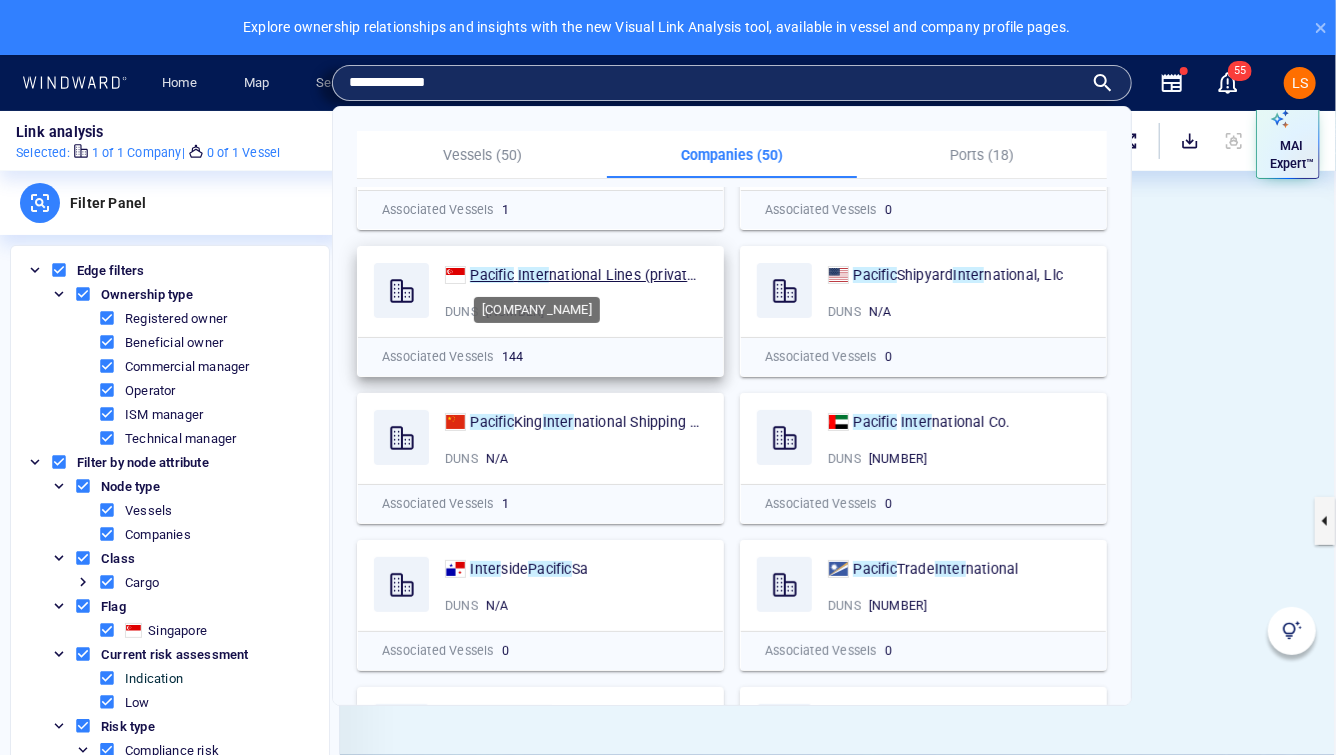 click on "national Lines (private) Limited" at bounding box center (651, 275) 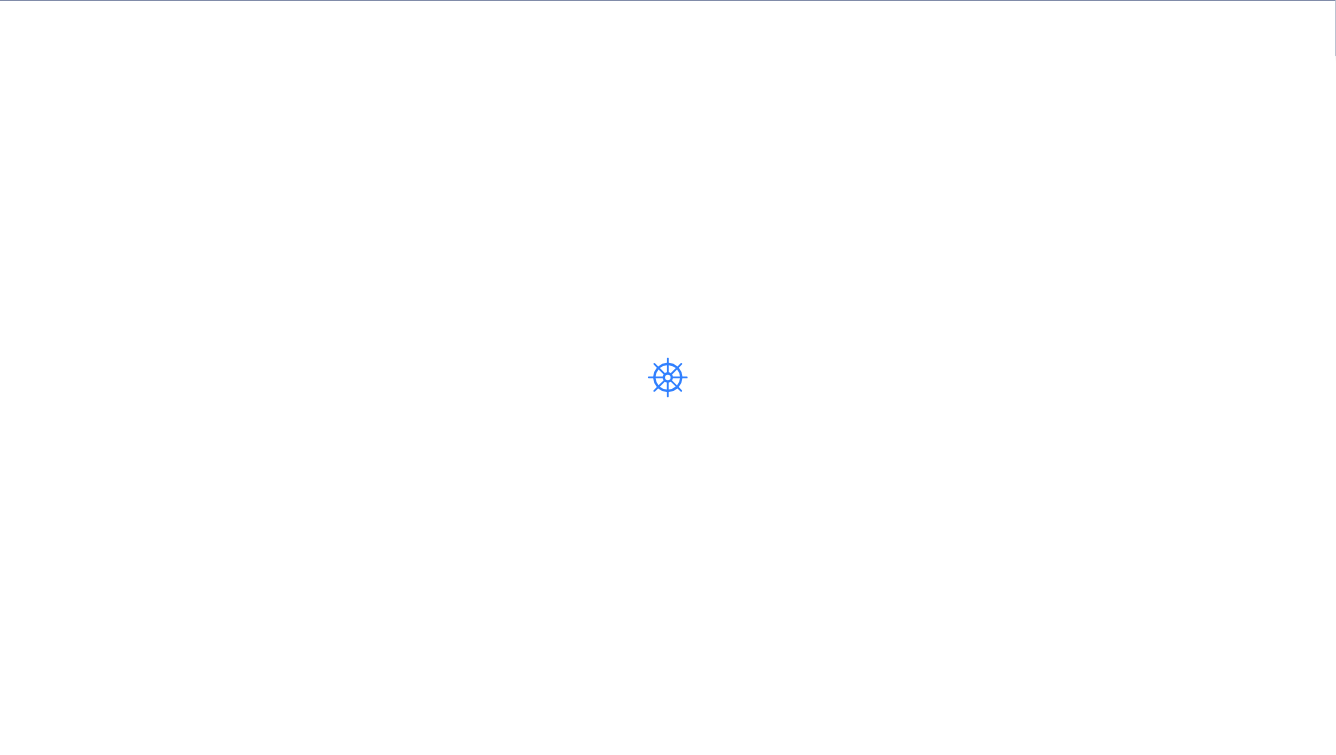 scroll, scrollTop: 0, scrollLeft: 0, axis: both 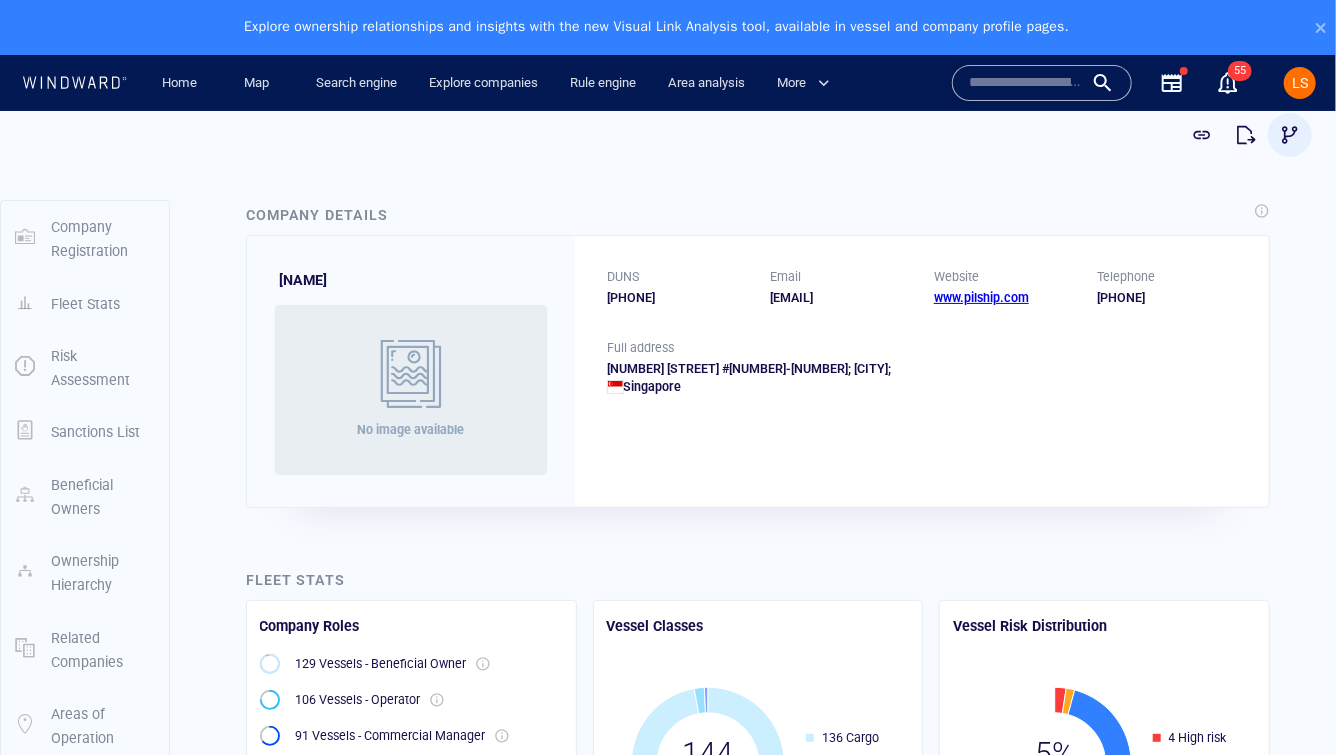 click at bounding box center [1290, 134] 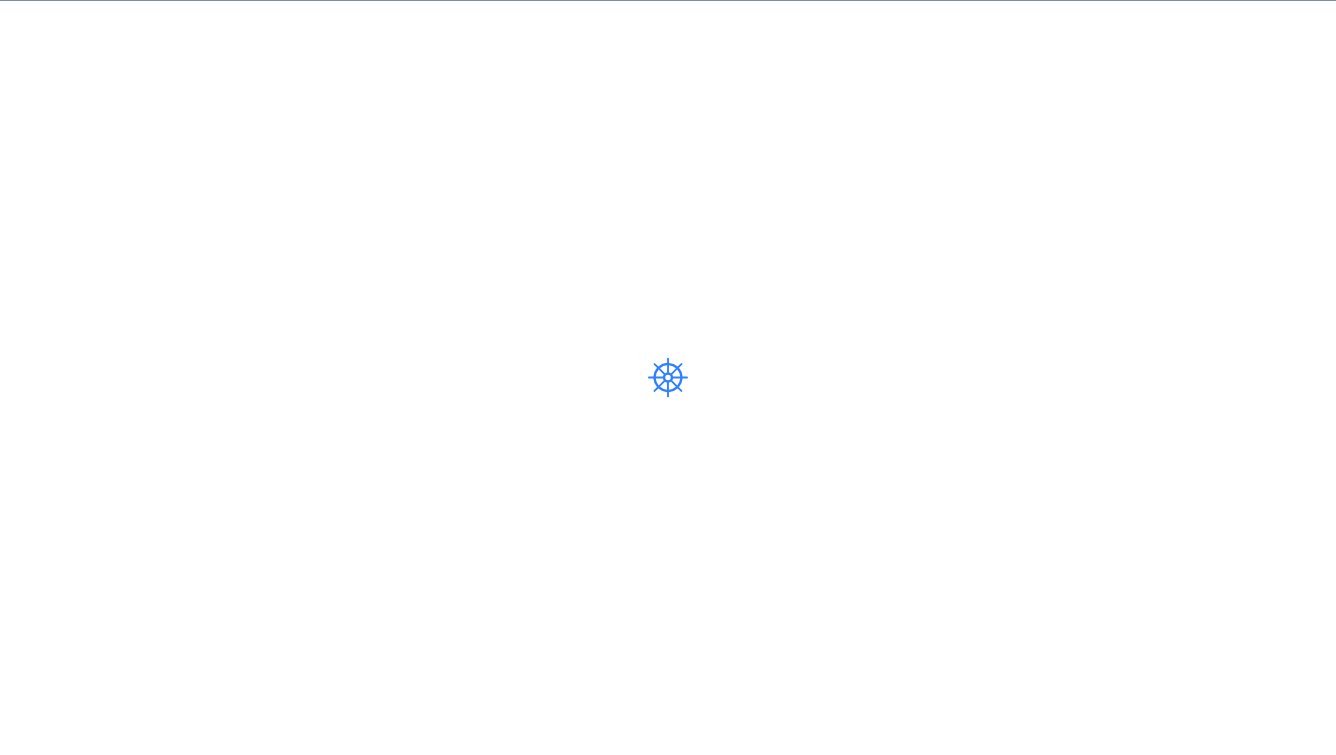 scroll, scrollTop: 0, scrollLeft: 0, axis: both 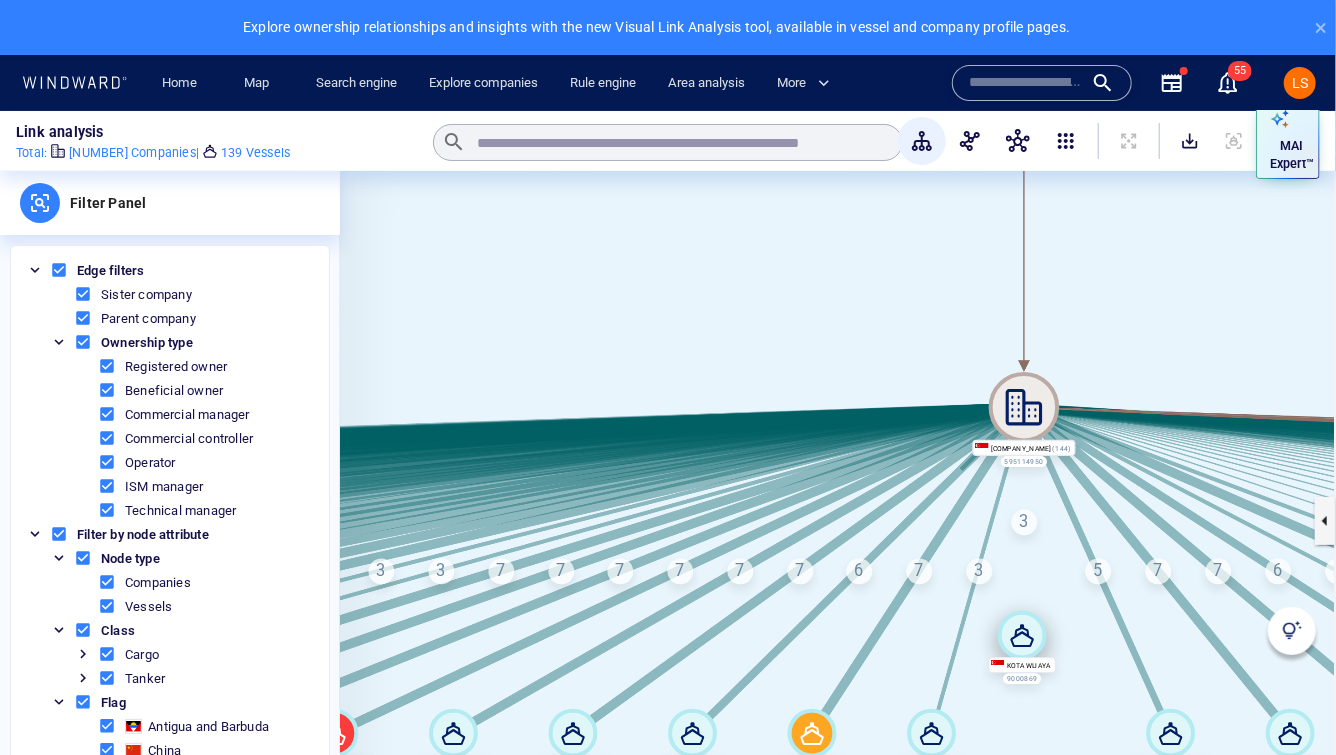 drag, startPoint x: 1072, startPoint y: 730, endPoint x: 1042, endPoint y: 635, distance: 99.62429 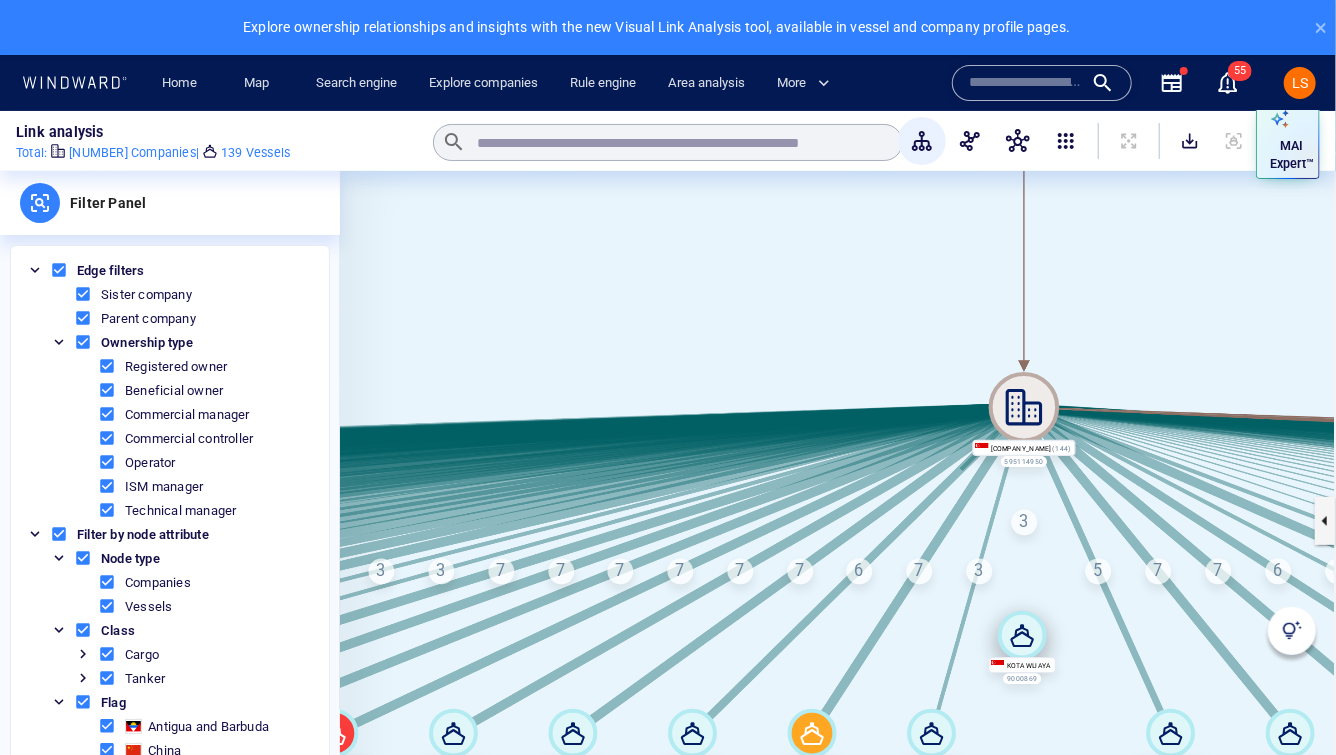 click 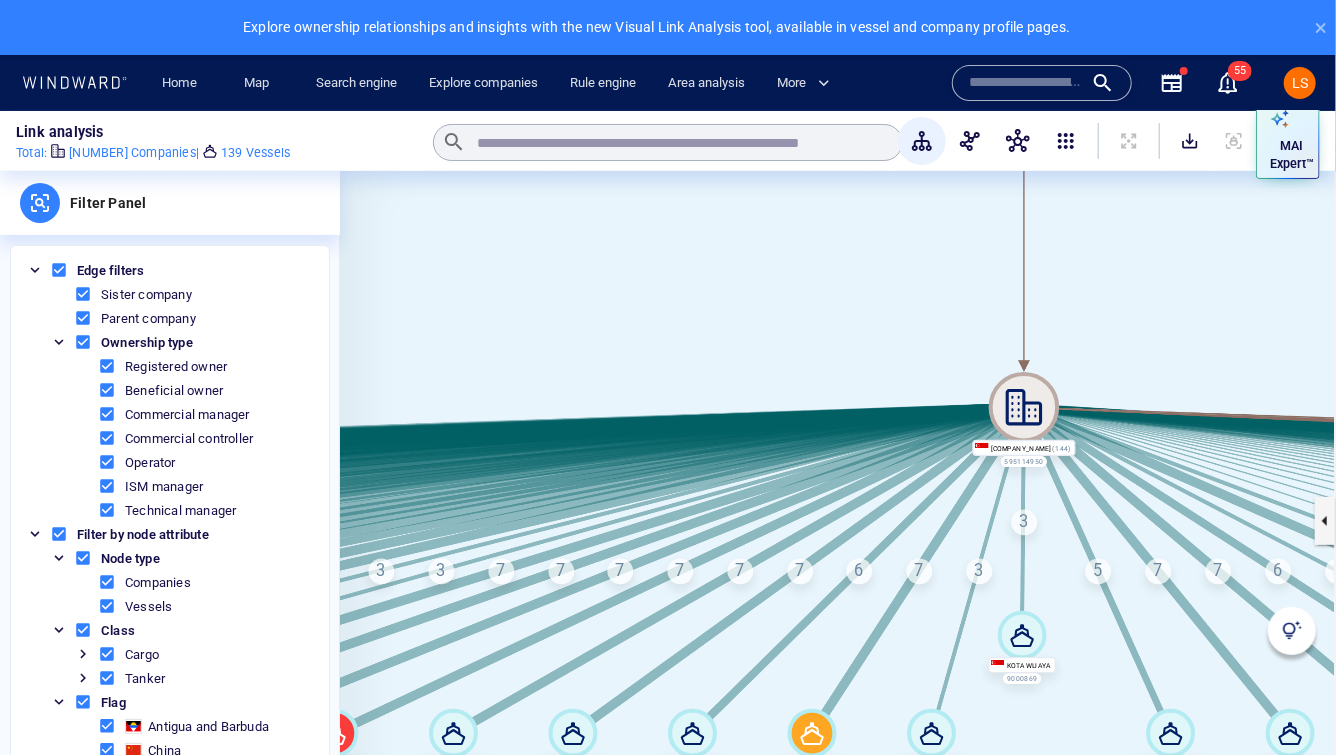 click on "3" at bounding box center (1025, 523) 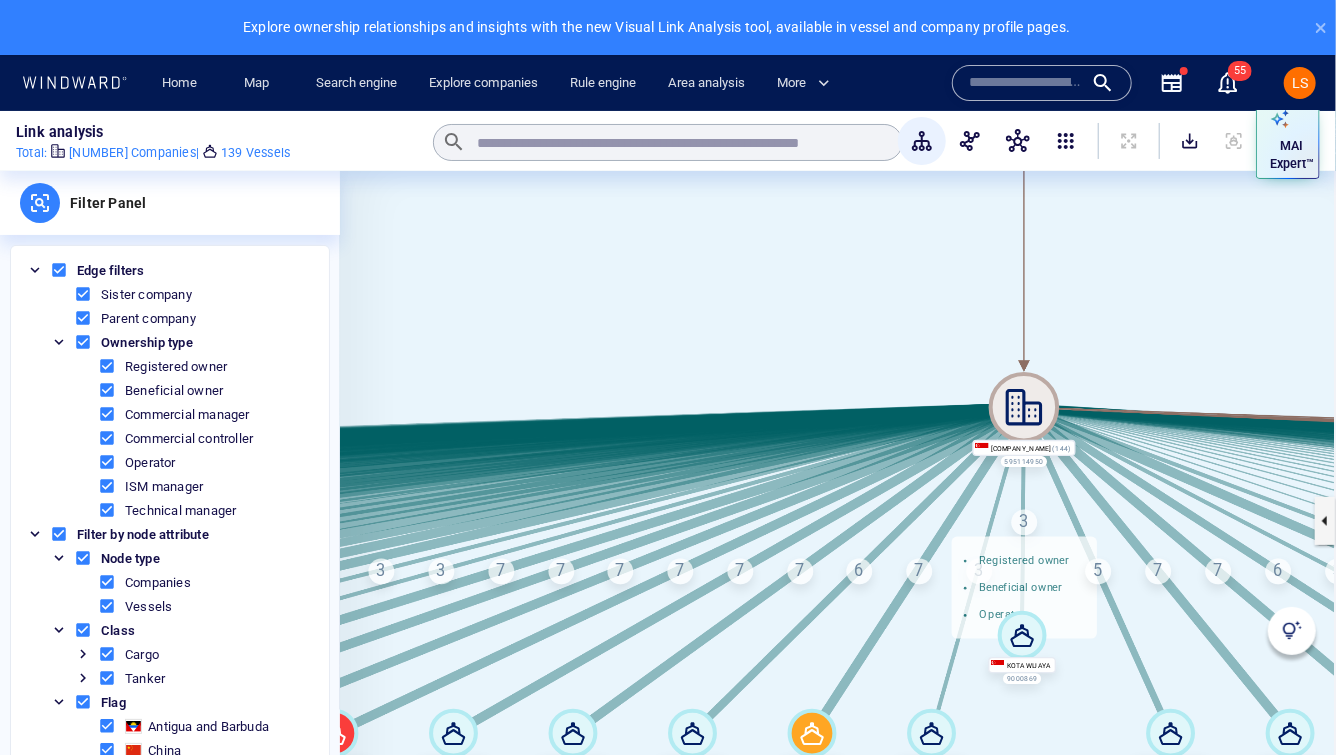 click on "7" at bounding box center [920, 572] 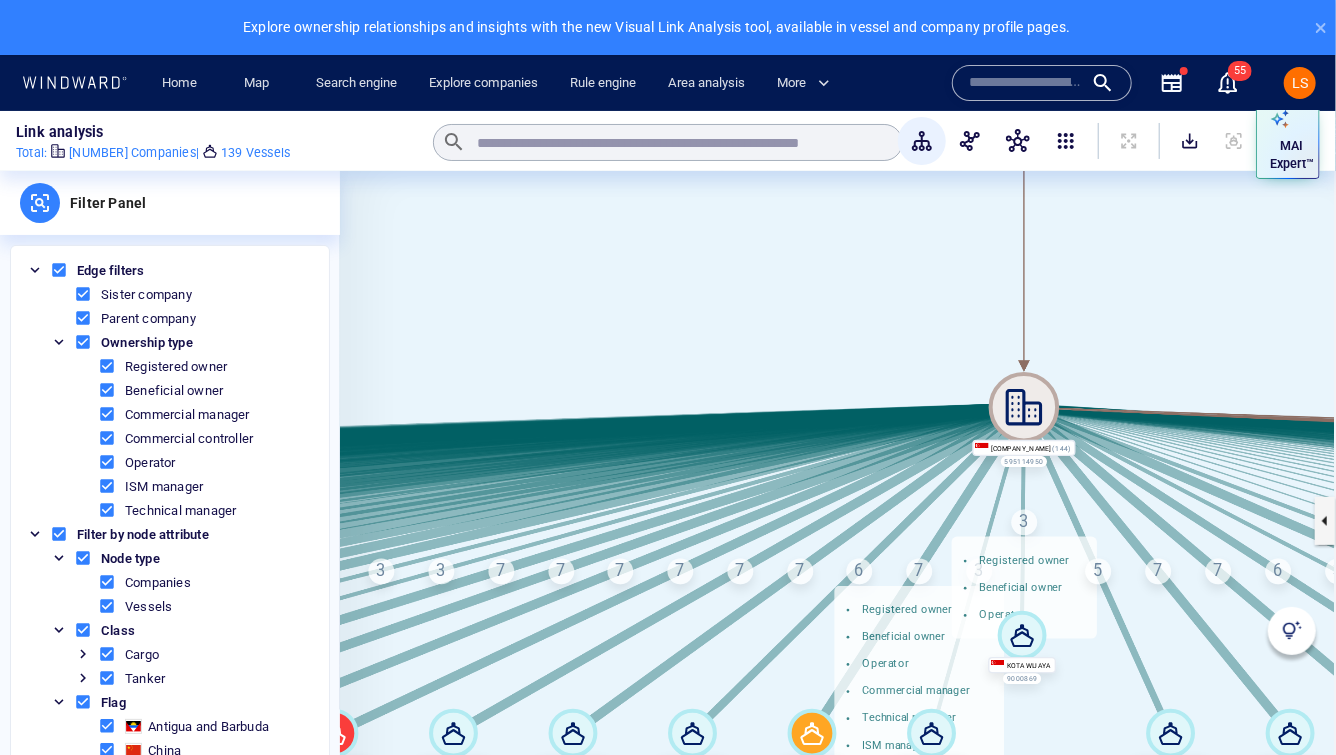 click at bounding box center (838, 520) 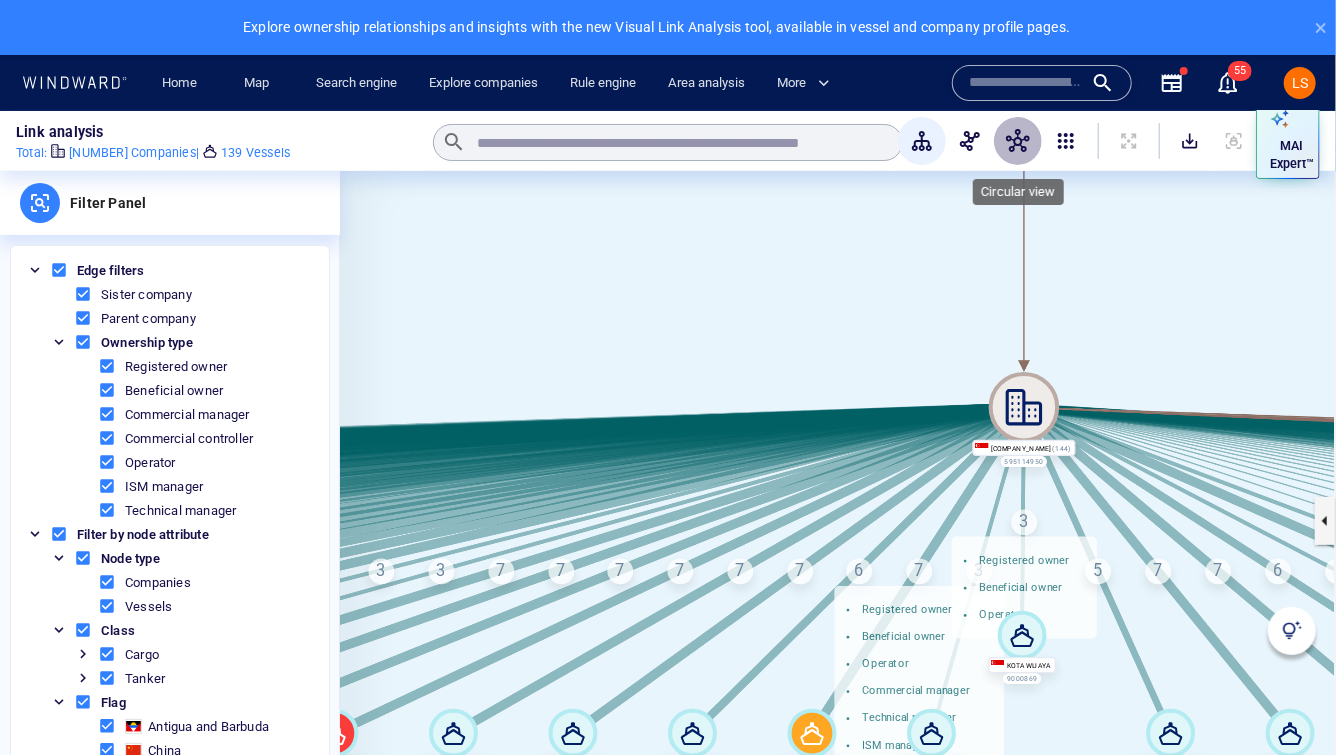 click at bounding box center (1018, 141) 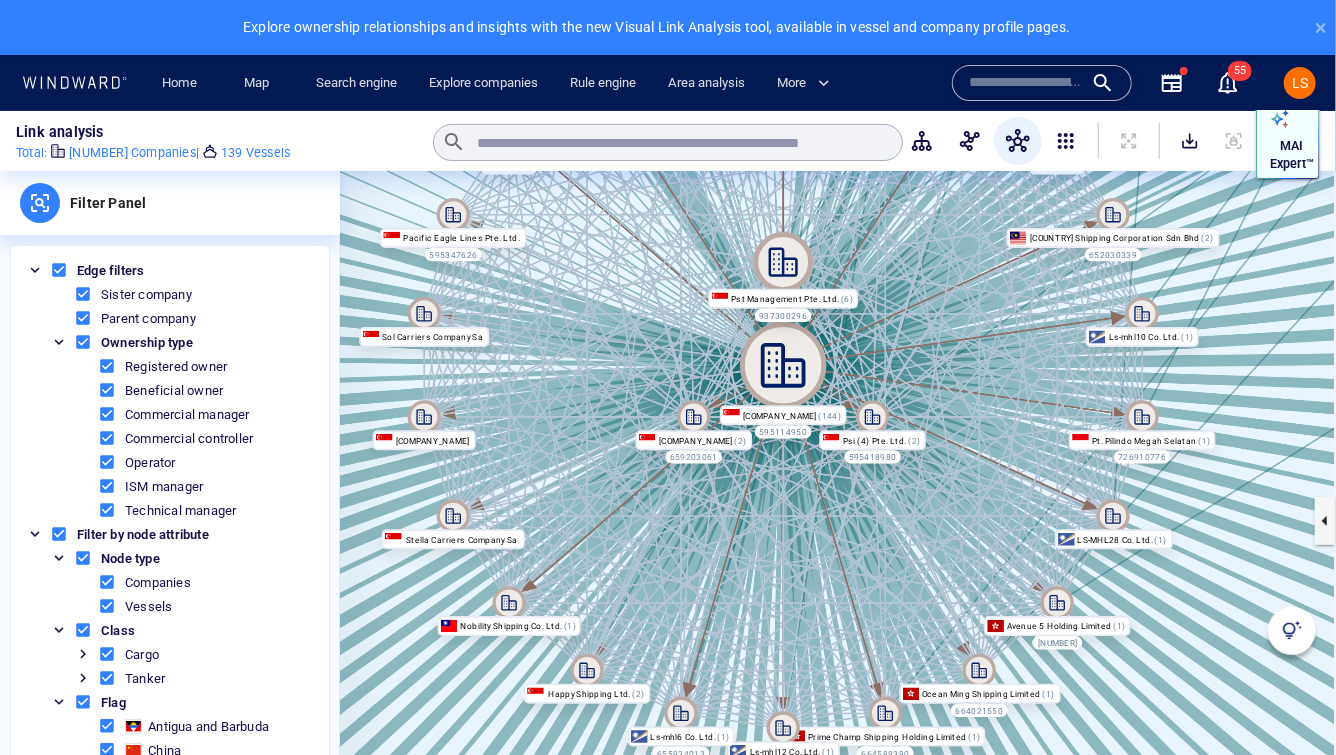 click on "MAI Expert™" at bounding box center [1292, 155] 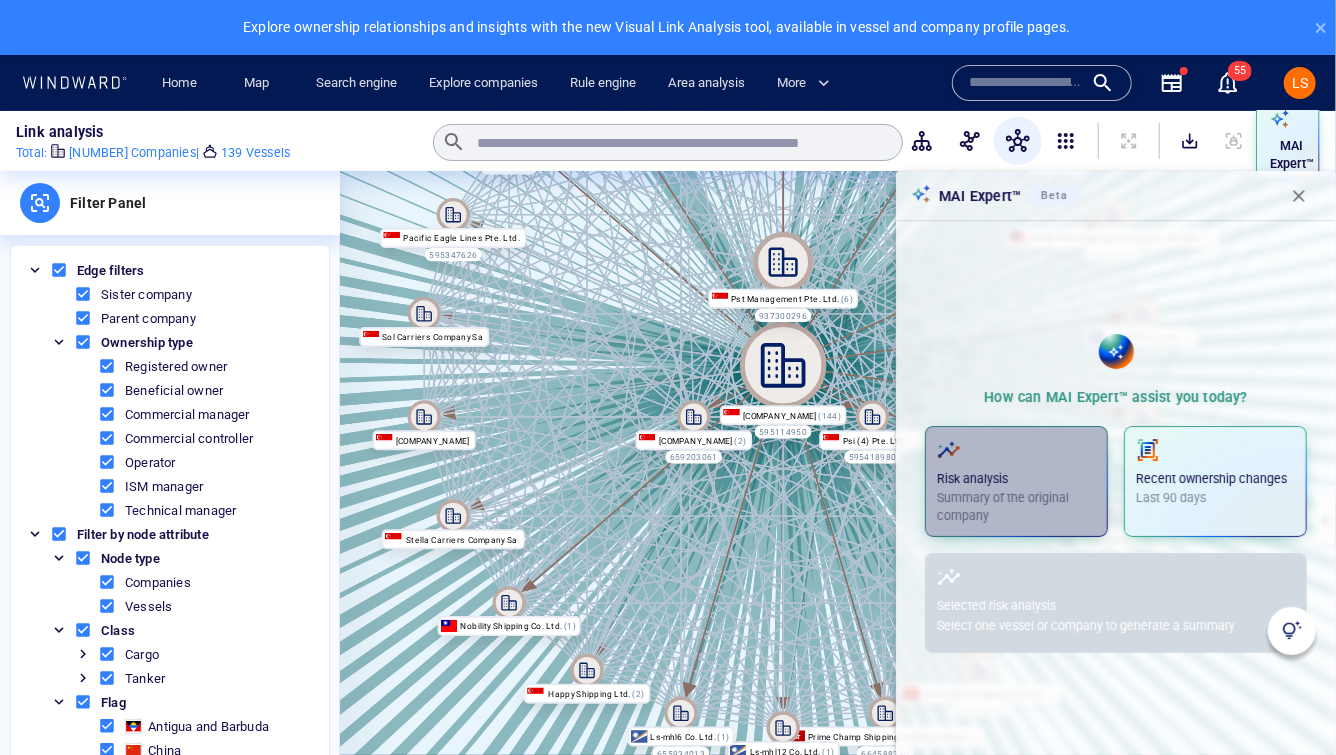 click on "Risk analysis" at bounding box center (1016, 479) 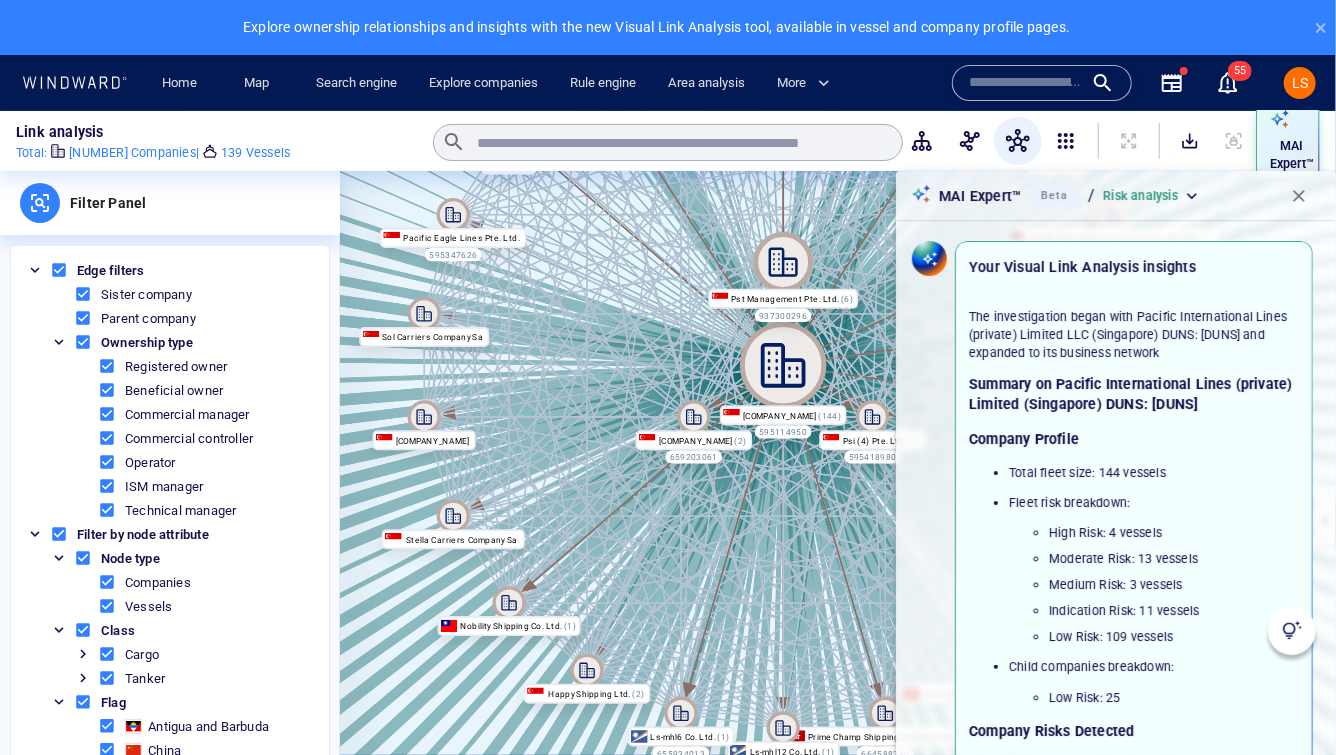 click on "LS" at bounding box center [1300, 83] 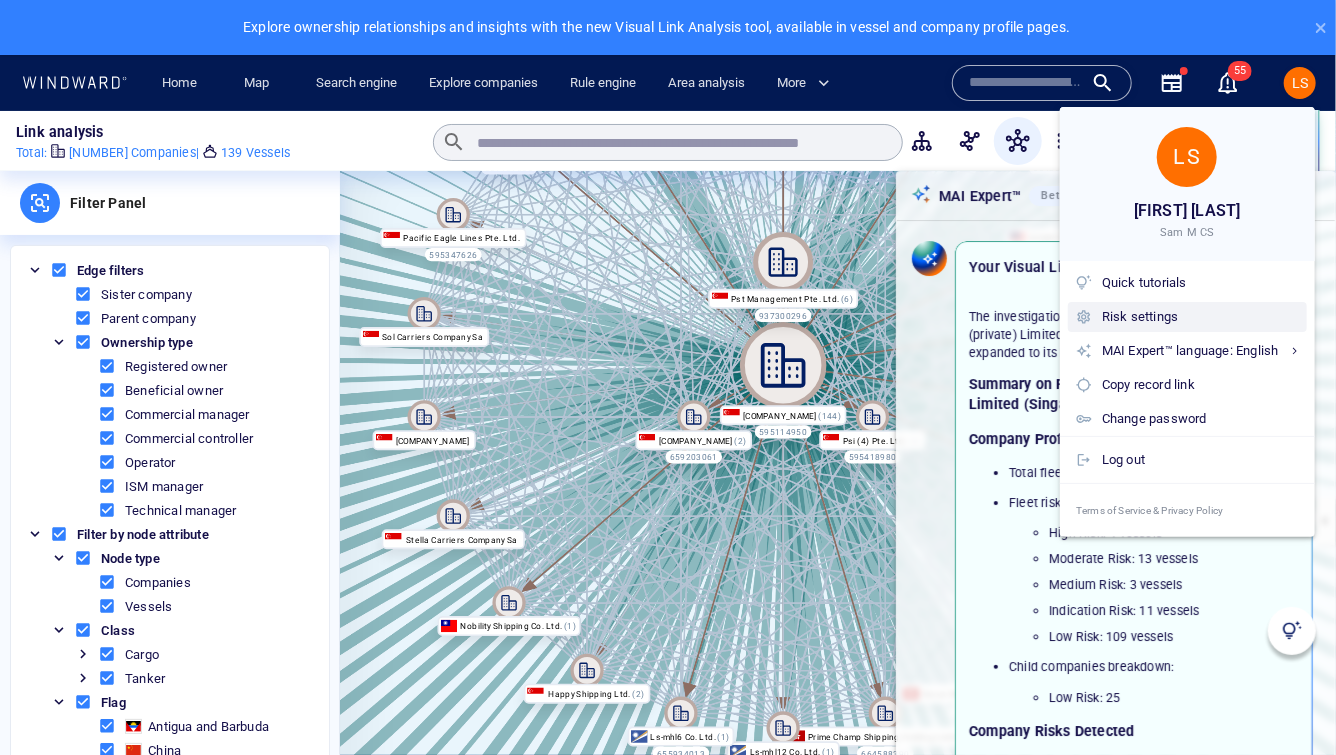 click on "Risk settings" at bounding box center [1200, 317] 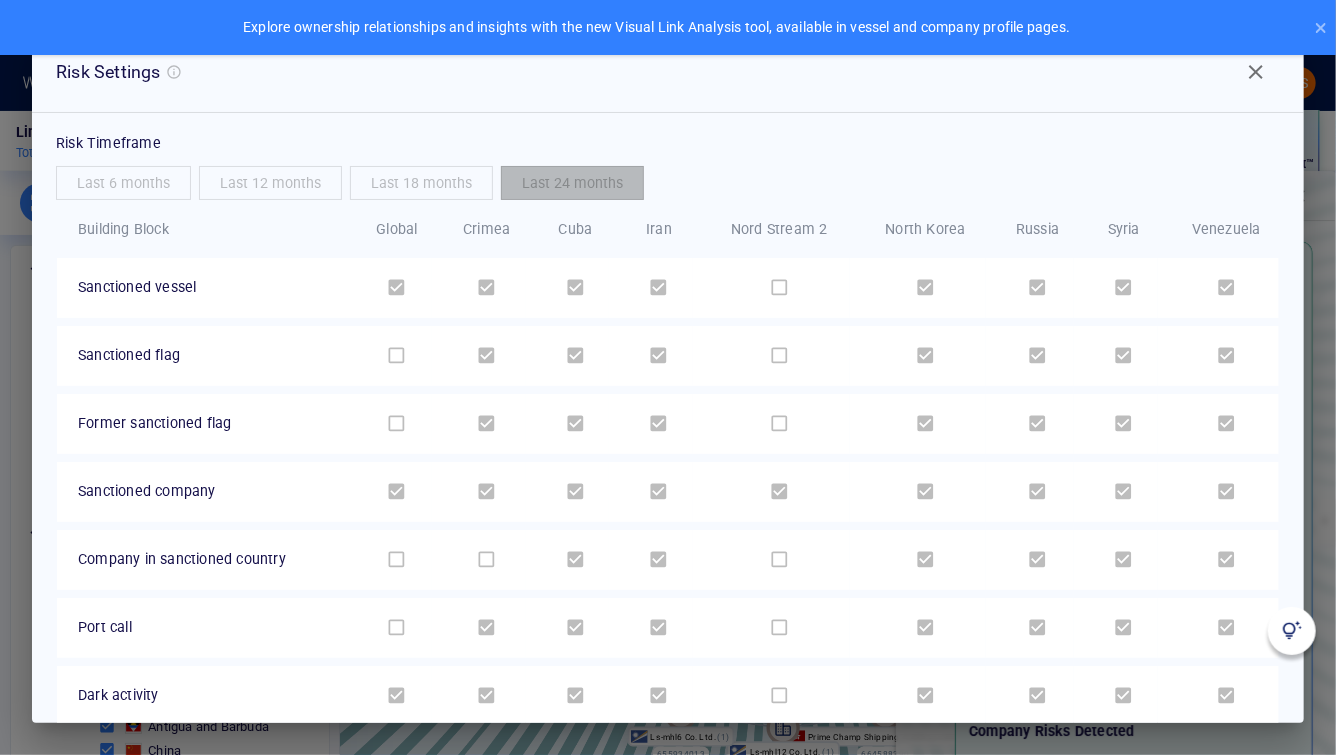 click at bounding box center (1256, 72) 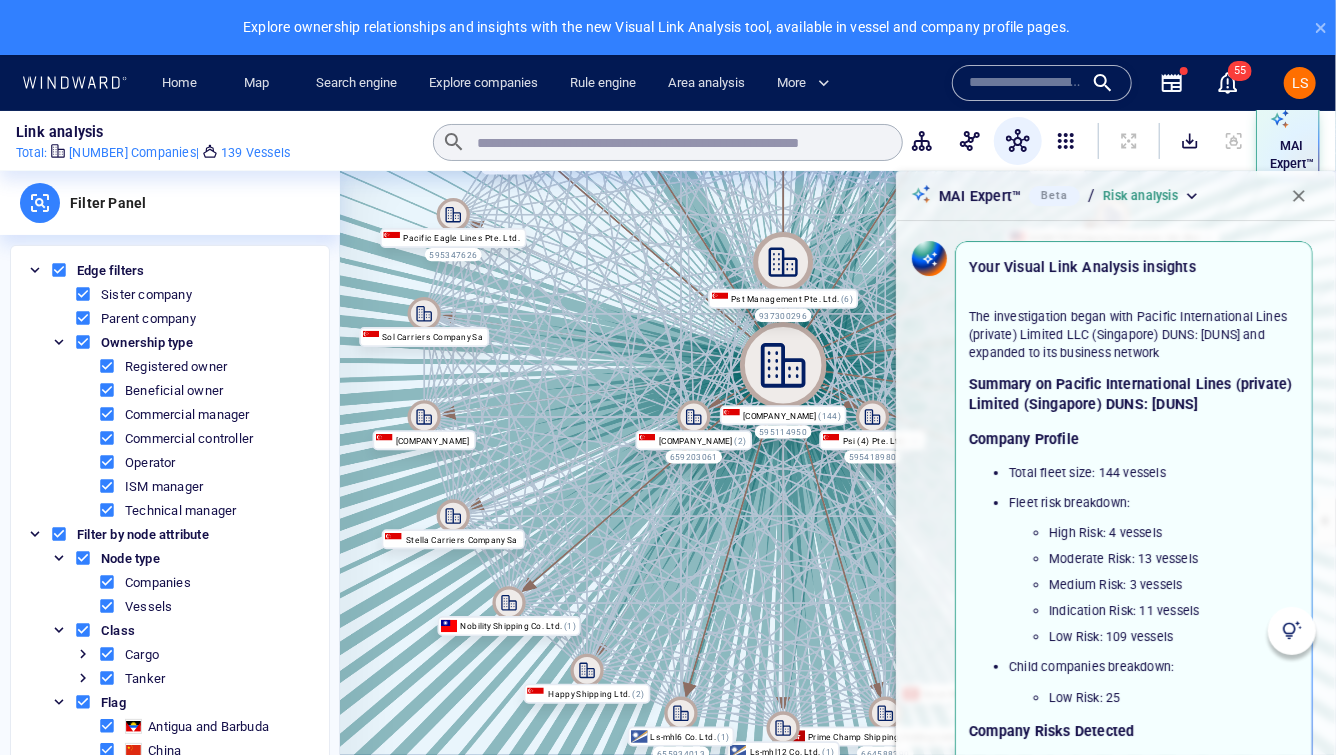 click on "Explore ownership relationships and insights with the new Visual Link Analysis tool, available in vessel and company profile pages." at bounding box center [668, 27] 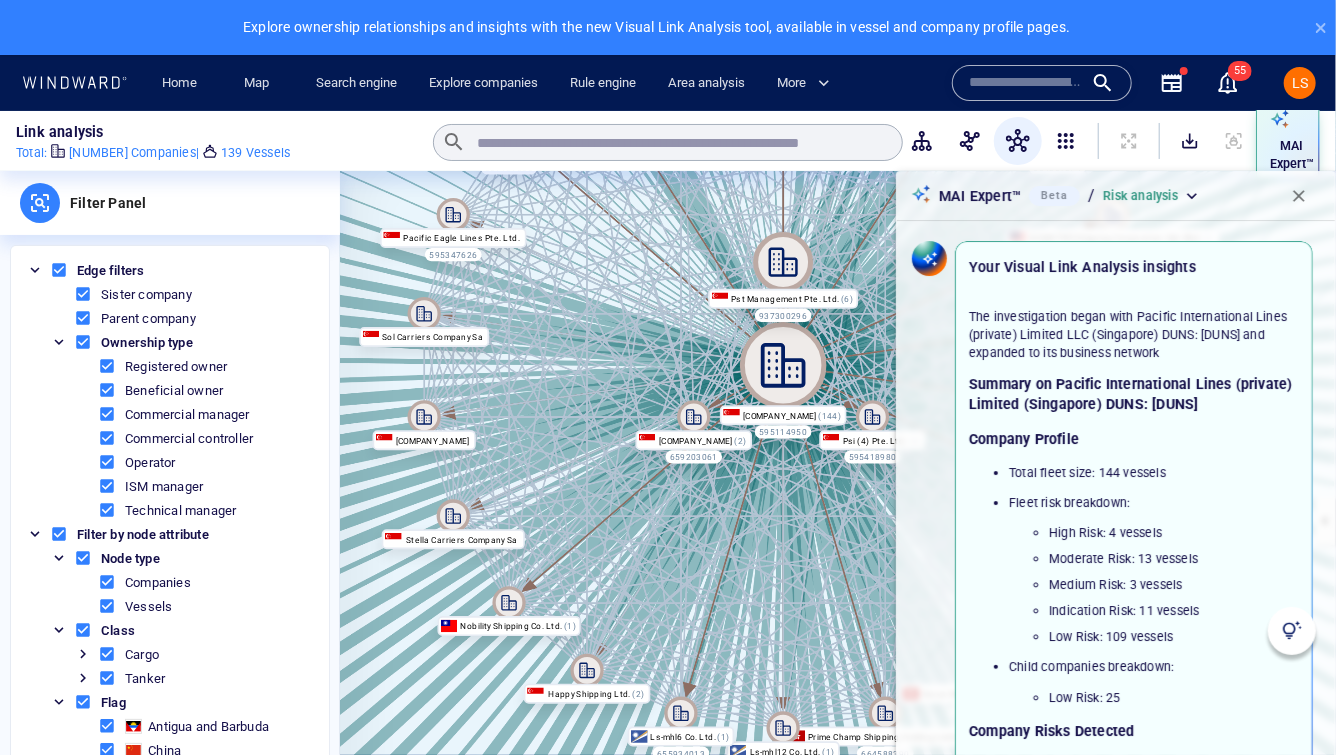 click on "Explore ownership relationships and insights with the new Visual Link Analysis tool, available in vessel and company profile pages." at bounding box center (668, 27) 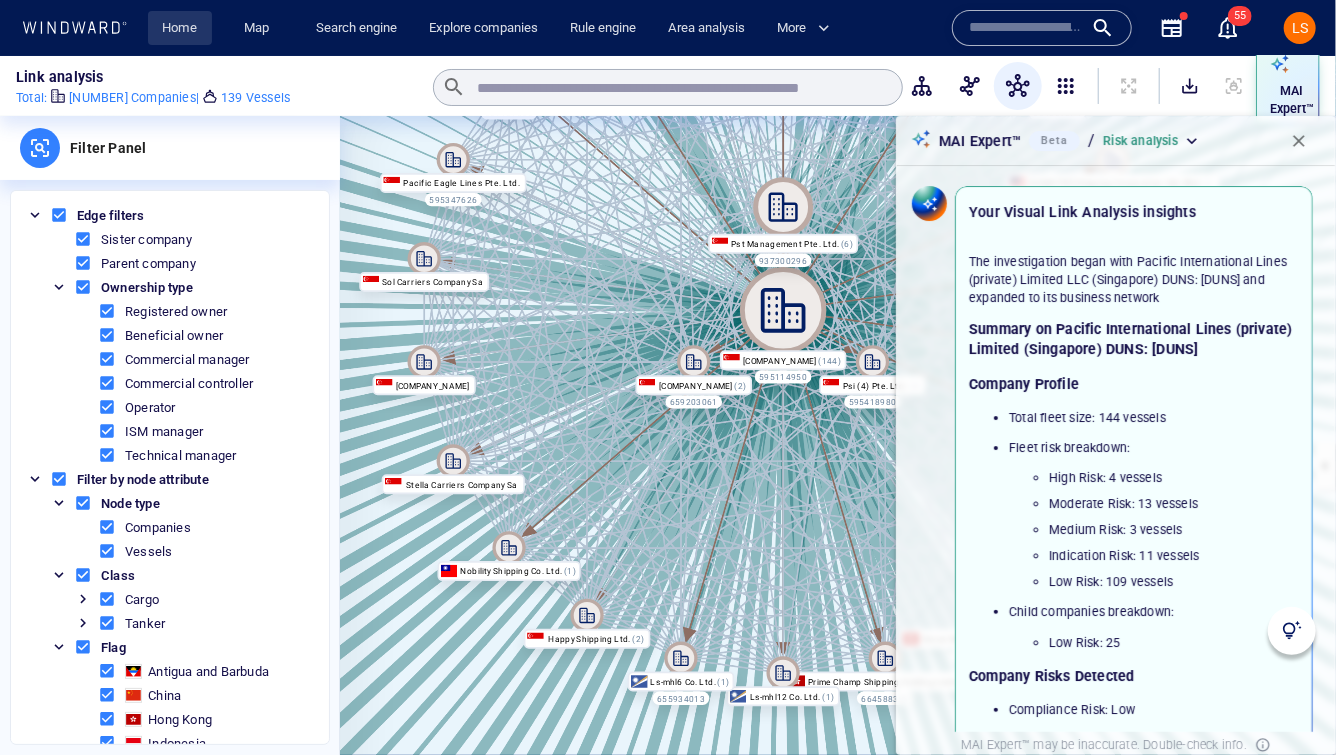 click on "Home" at bounding box center [180, 28] 